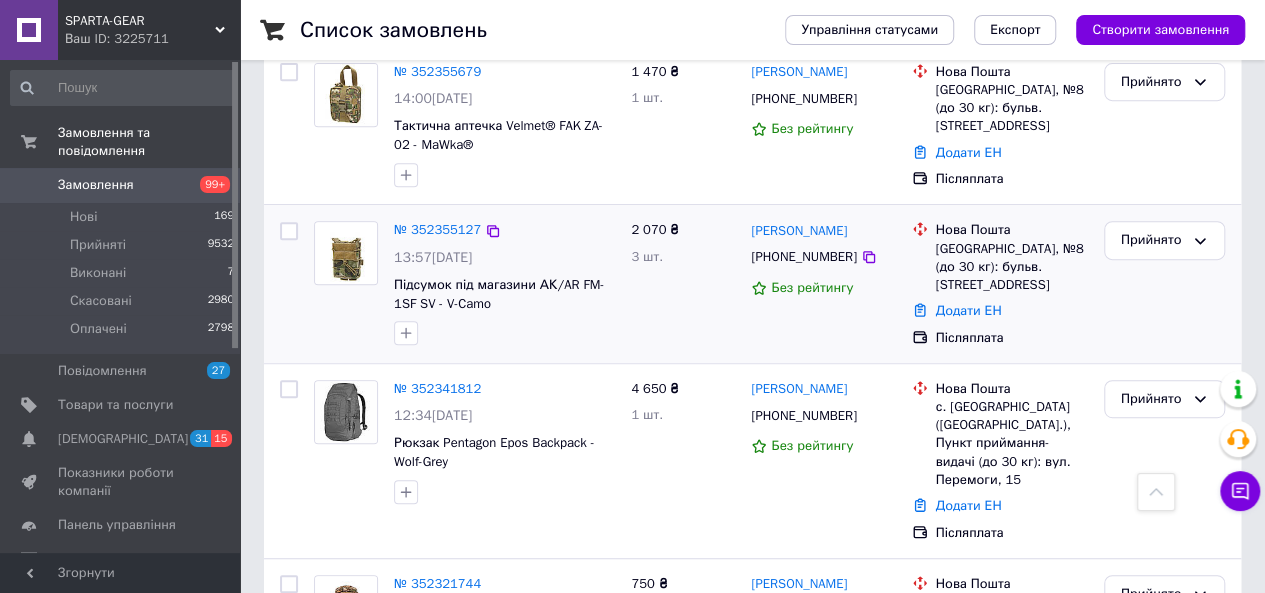 scroll, scrollTop: 500, scrollLeft: 0, axis: vertical 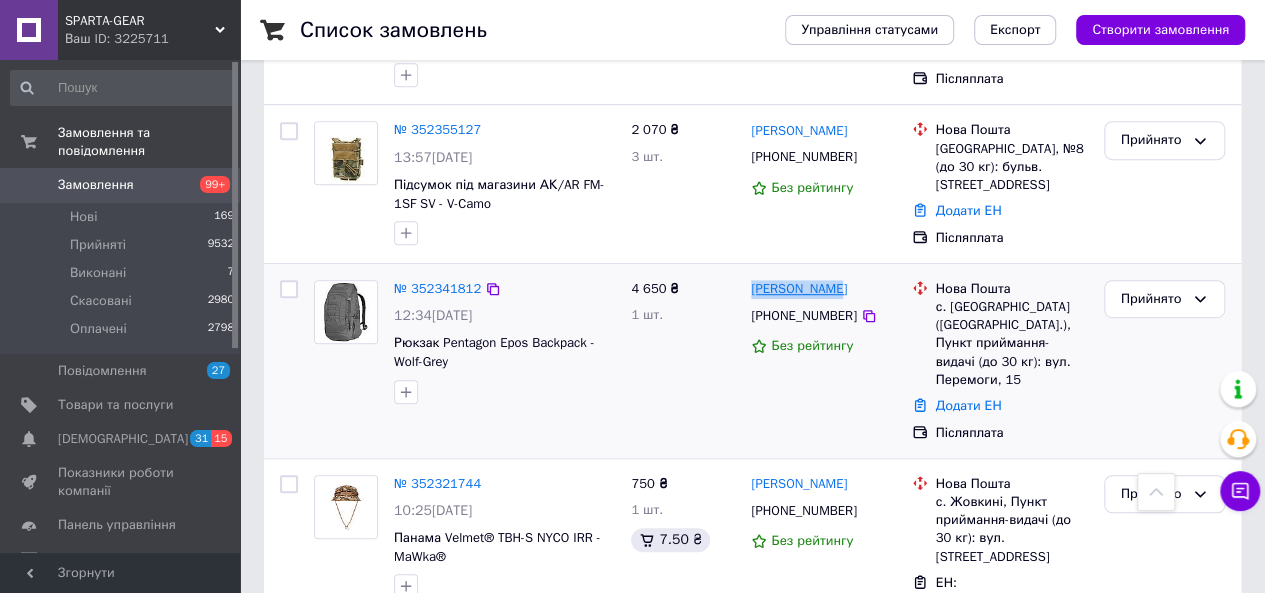 drag, startPoint x: 851, startPoint y: 245, endPoint x: 750, endPoint y: 251, distance: 101.17806 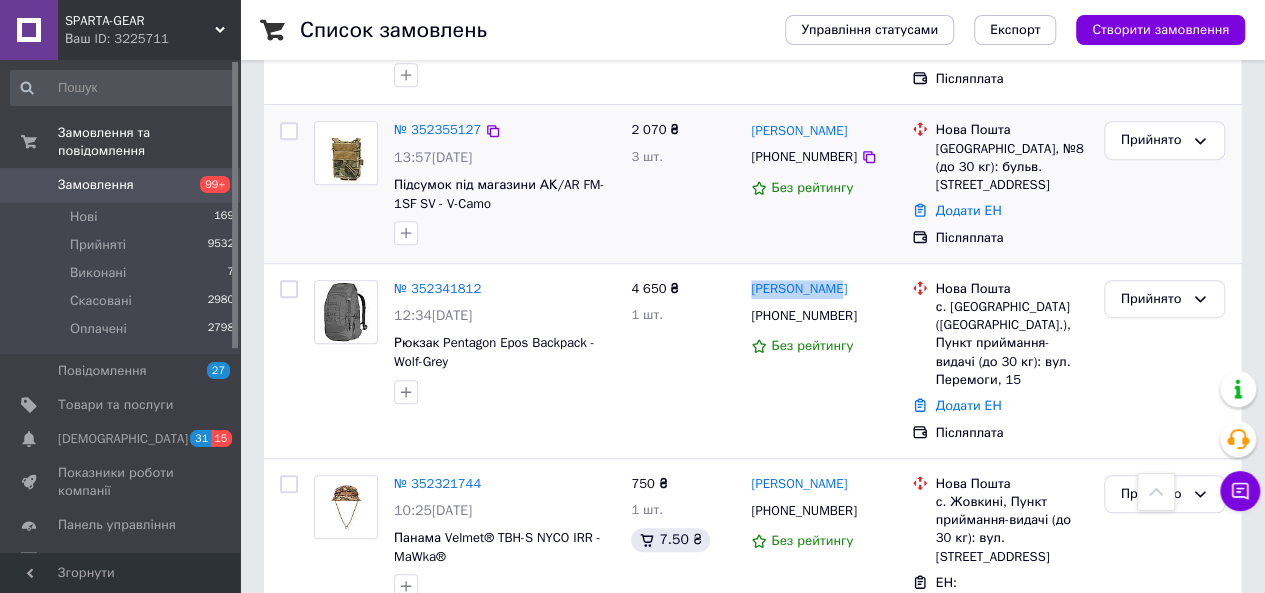 click on "Прийнято" at bounding box center (1164, 184) 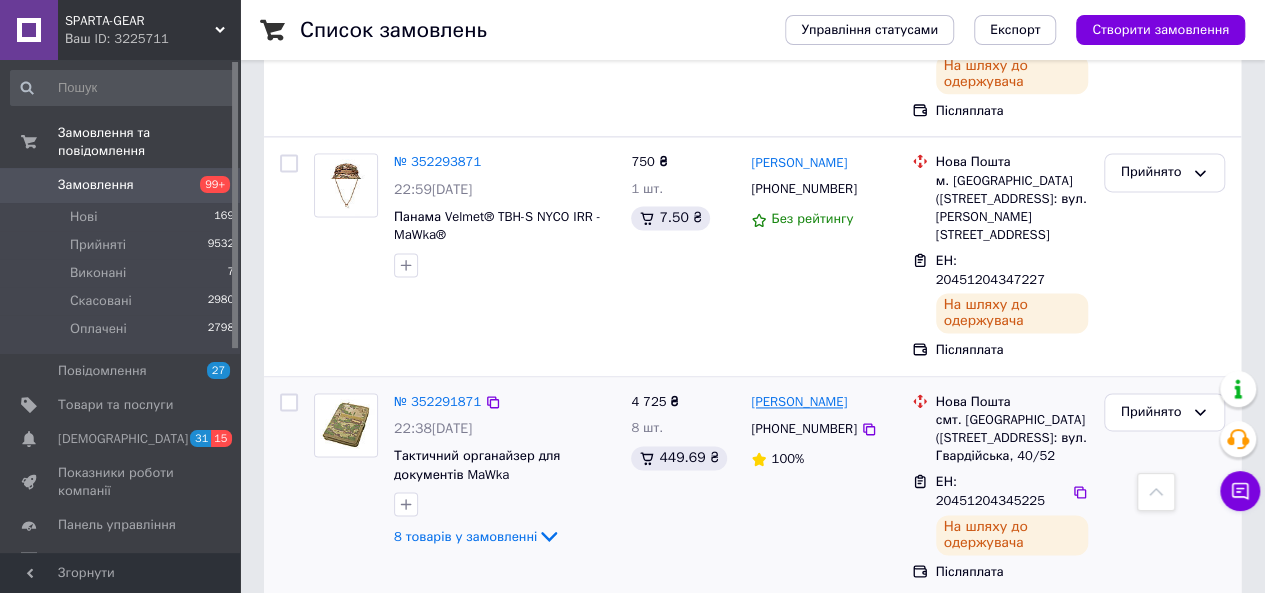 scroll, scrollTop: 1500, scrollLeft: 0, axis: vertical 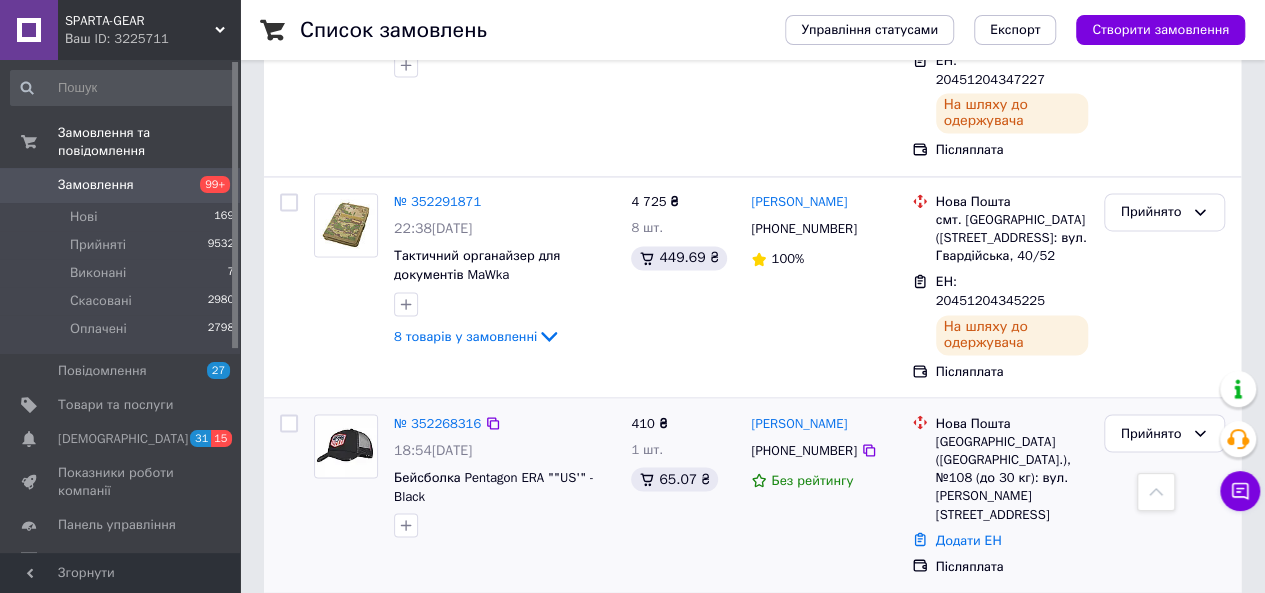 drag, startPoint x: 876, startPoint y: 258, endPoint x: 749, endPoint y: 261, distance: 127.03543 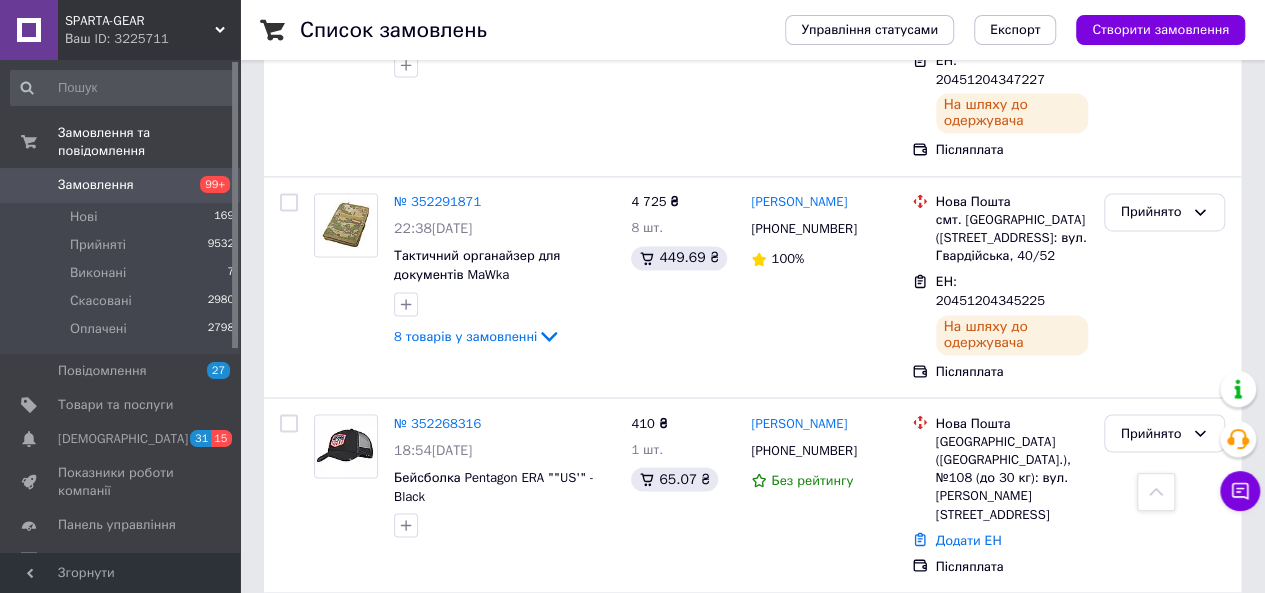 click on "1 320 ₴ 1 шт." at bounding box center (683, 694) 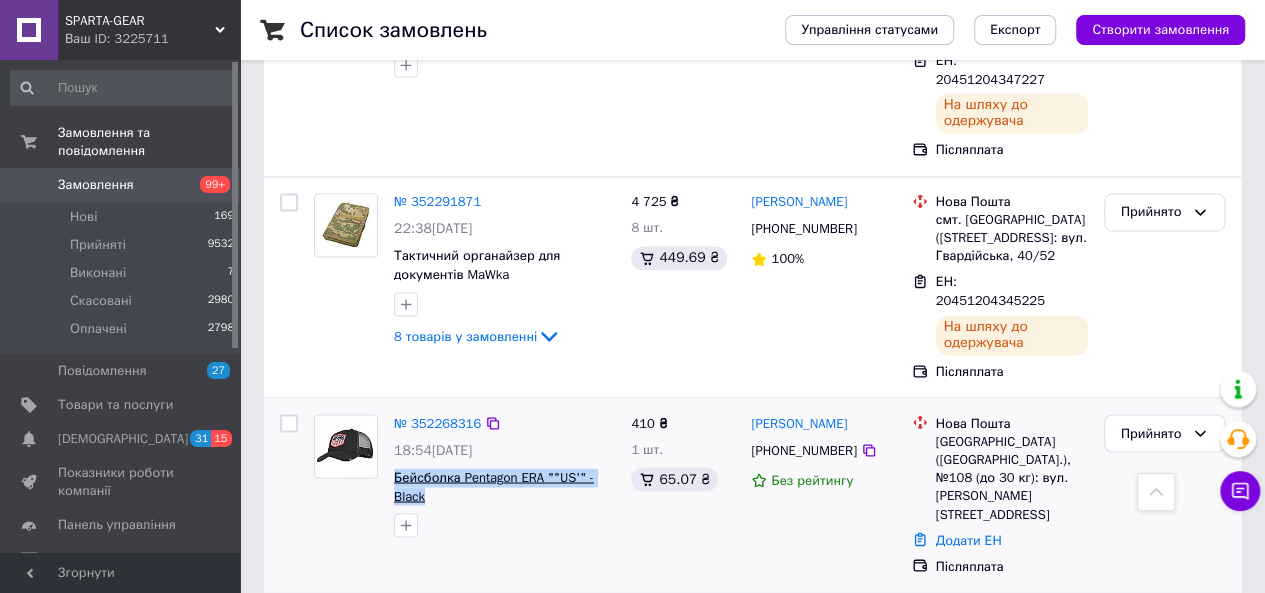 drag, startPoint x: 438, startPoint y: 333, endPoint x: 394, endPoint y: 309, distance: 50.119858 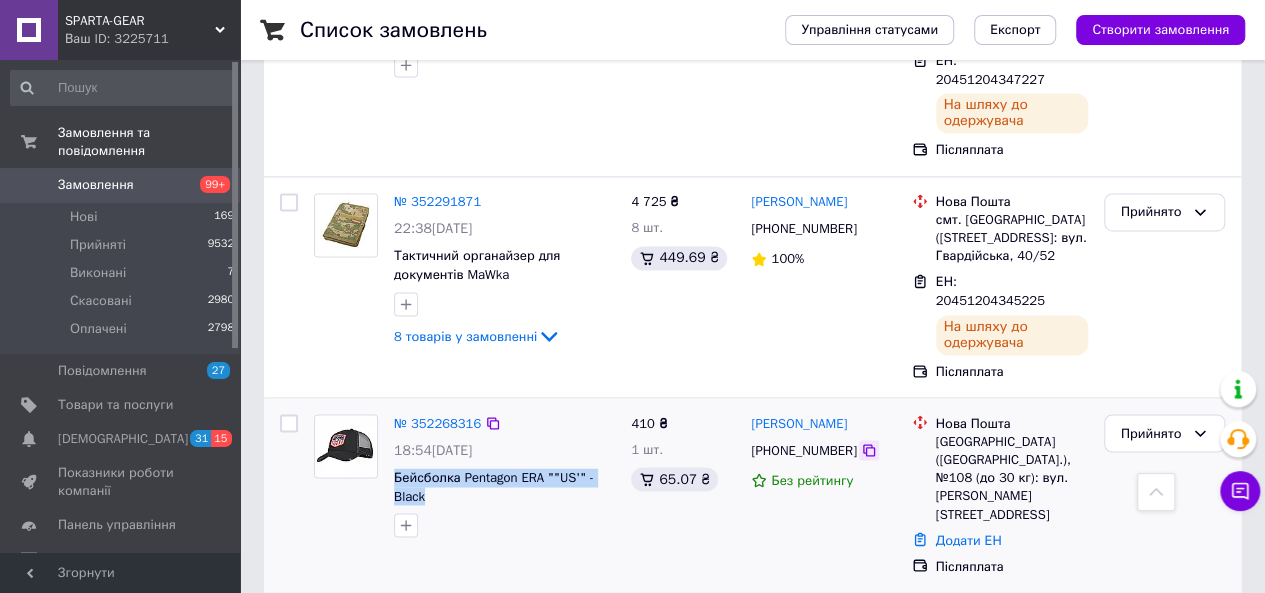 click 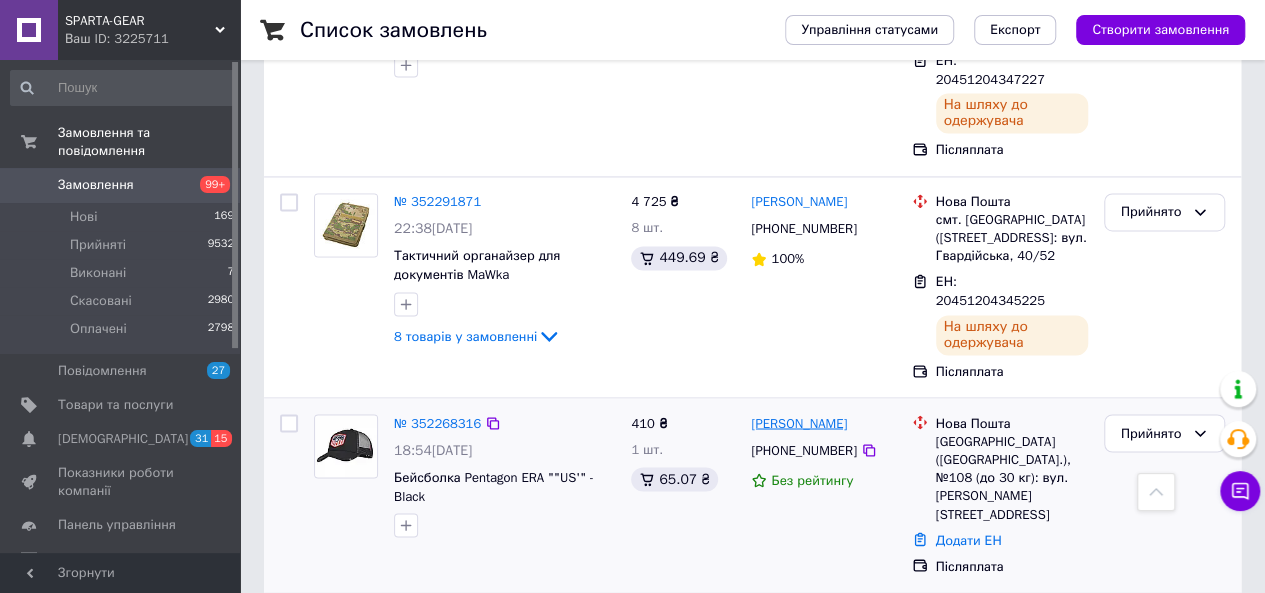 drag, startPoint x: 869, startPoint y: 252, endPoint x: 753, endPoint y: 247, distance: 116.10771 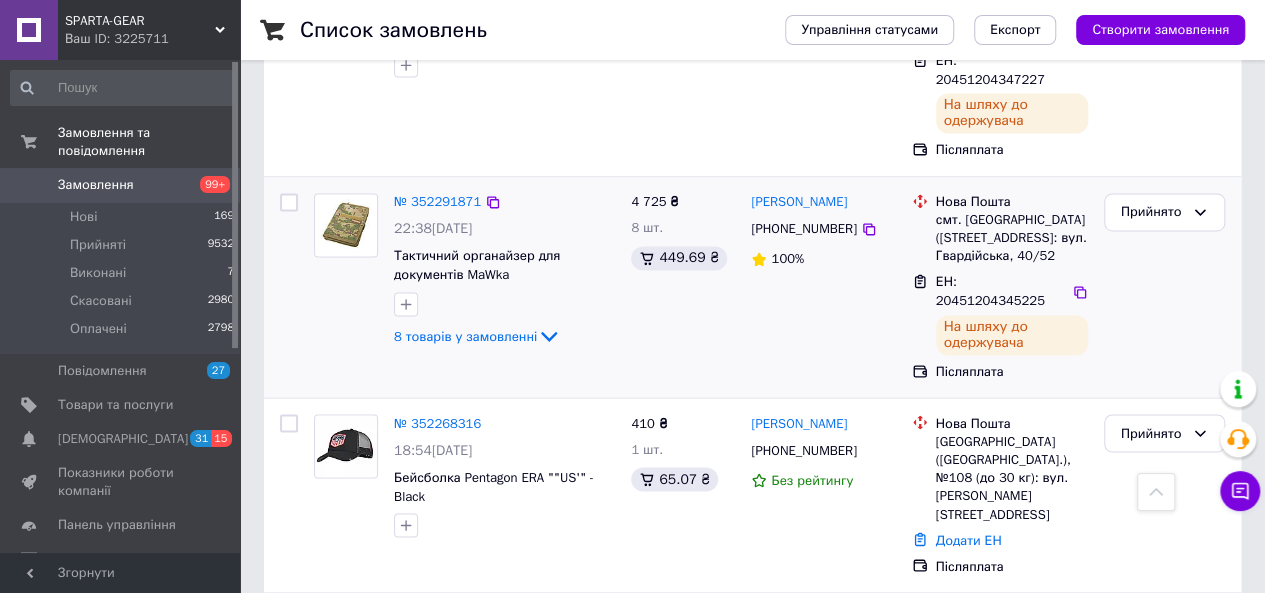 copy on "[PERSON_NAME]" 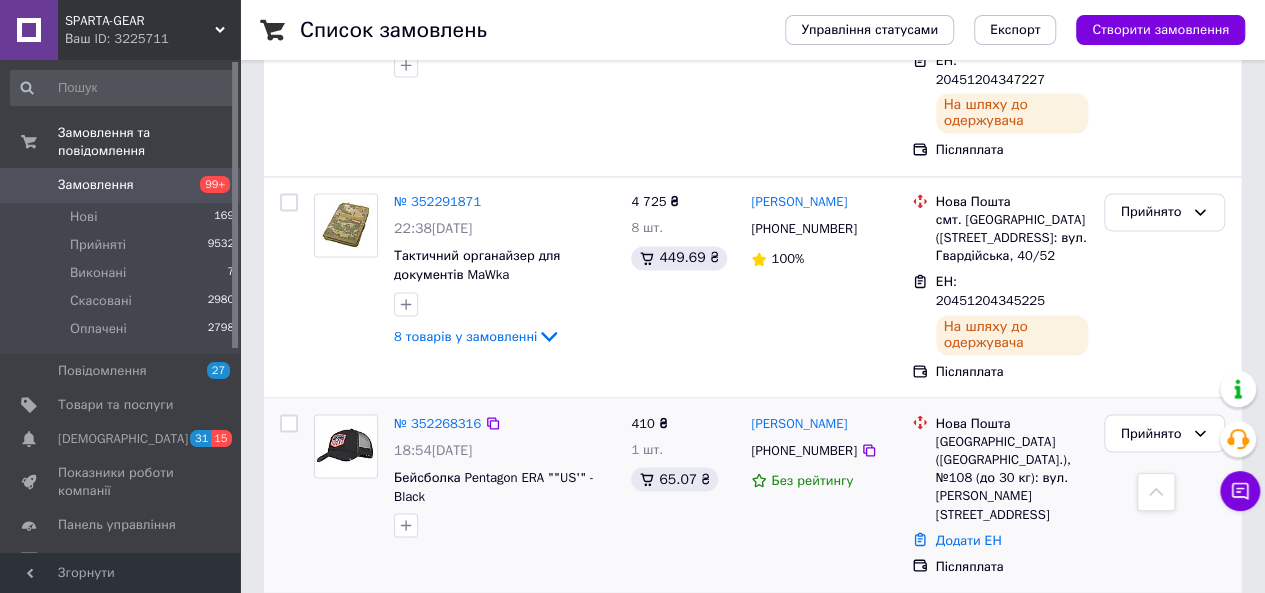 click on "[GEOGRAPHIC_DATA] ([GEOGRAPHIC_DATA].), №108 (до 30 кг): вул. [PERSON_NAME][STREET_ADDRESS]" at bounding box center [1012, 477] 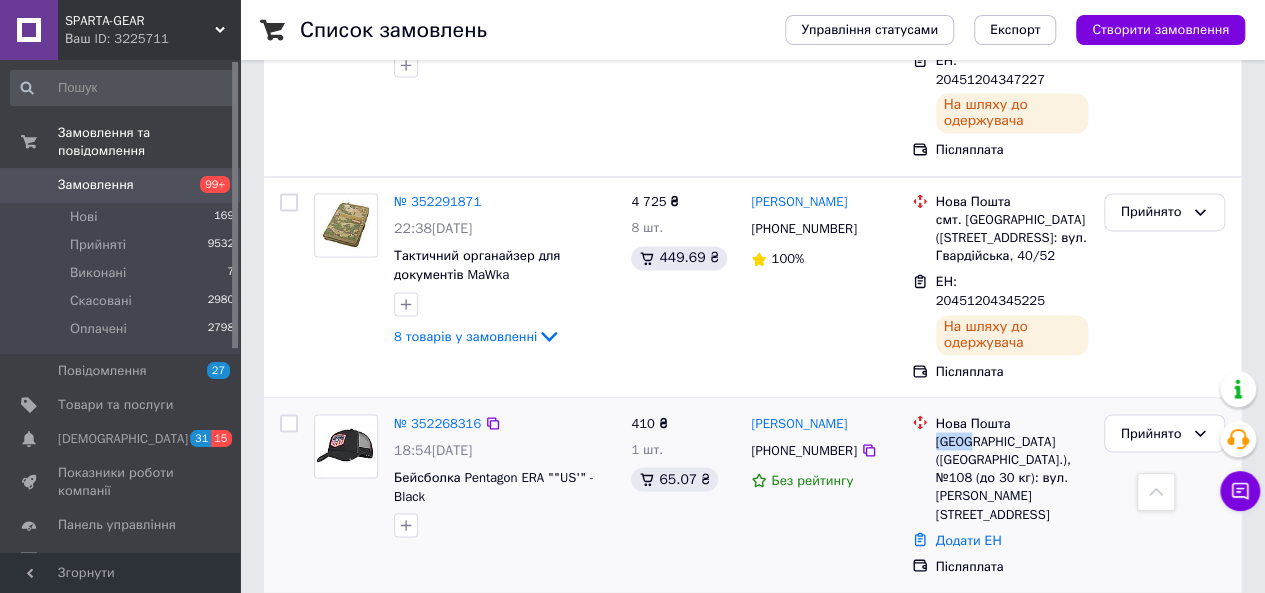 click on "[GEOGRAPHIC_DATA] ([GEOGRAPHIC_DATA].), №108 (до 30 кг): вул. [PERSON_NAME][STREET_ADDRESS]" at bounding box center [1012, 477] 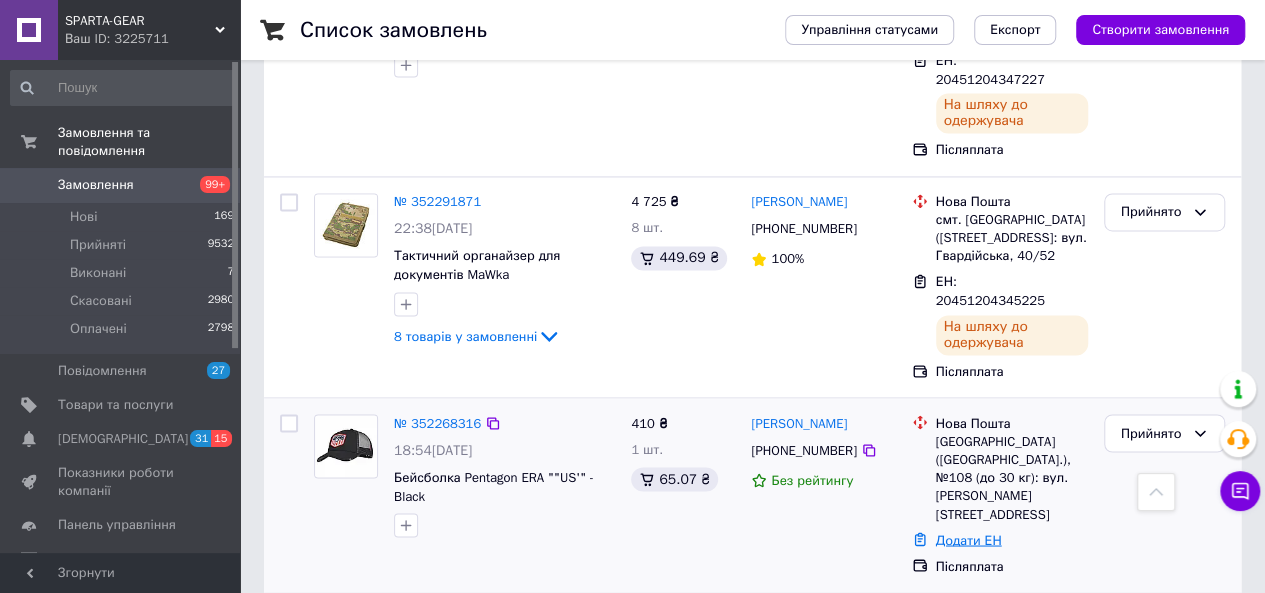 click on "Додати ЕН" at bounding box center (969, 539) 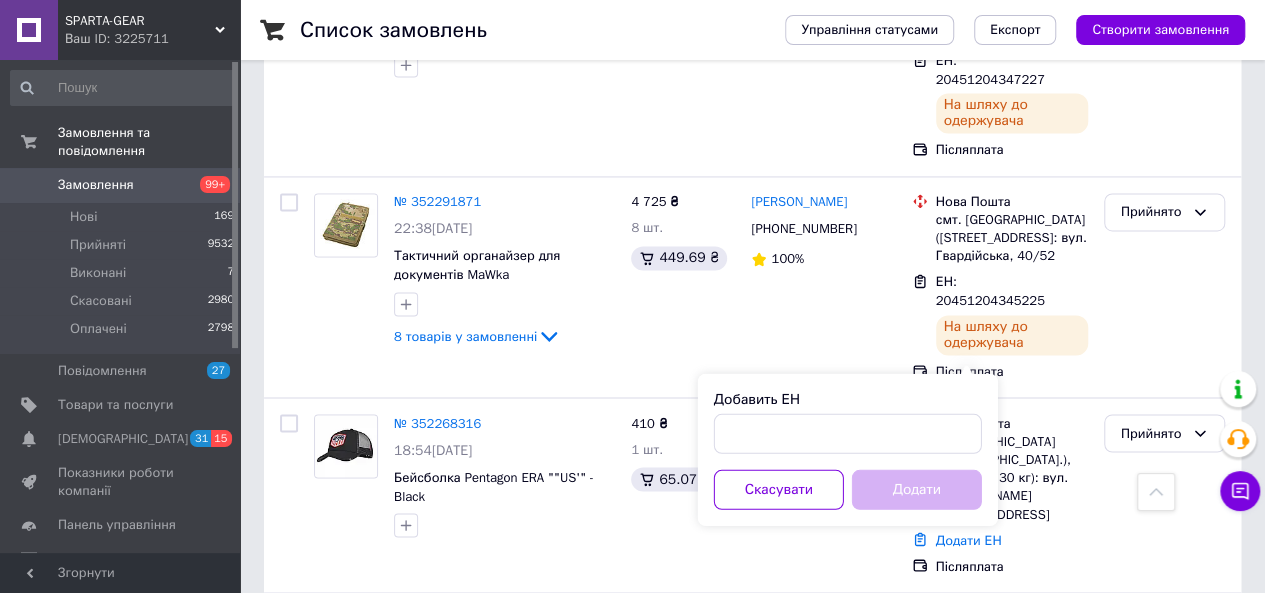 click on "Добавить ЕН" at bounding box center (848, 399) 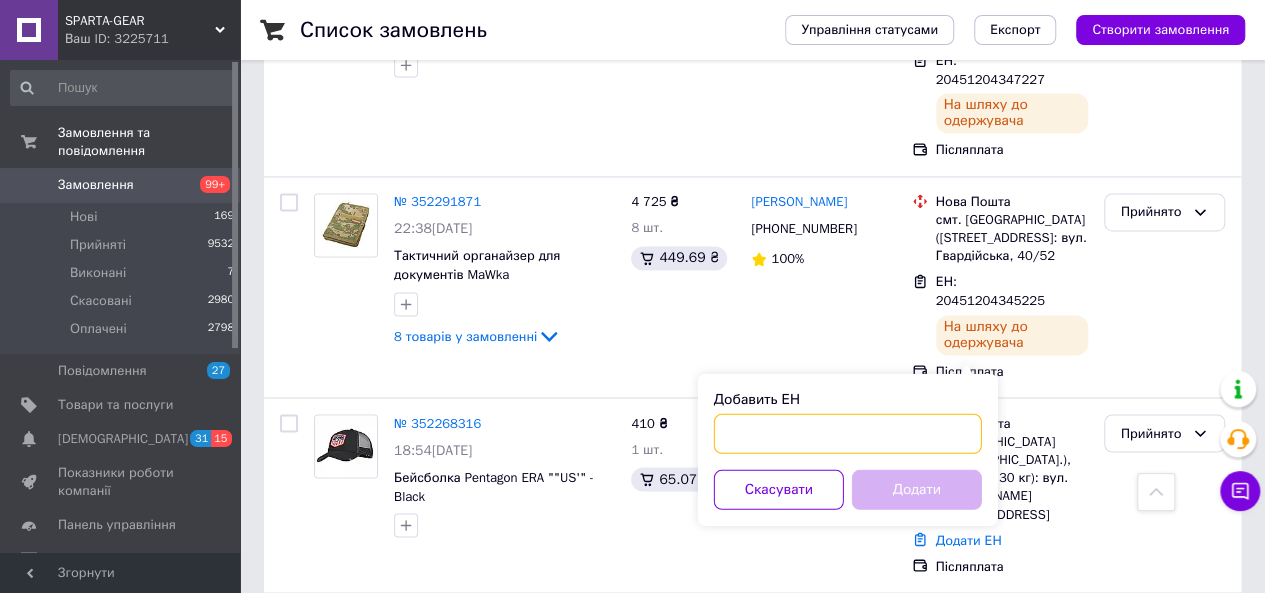 click on "Добавить ЕН" at bounding box center (848, 433) 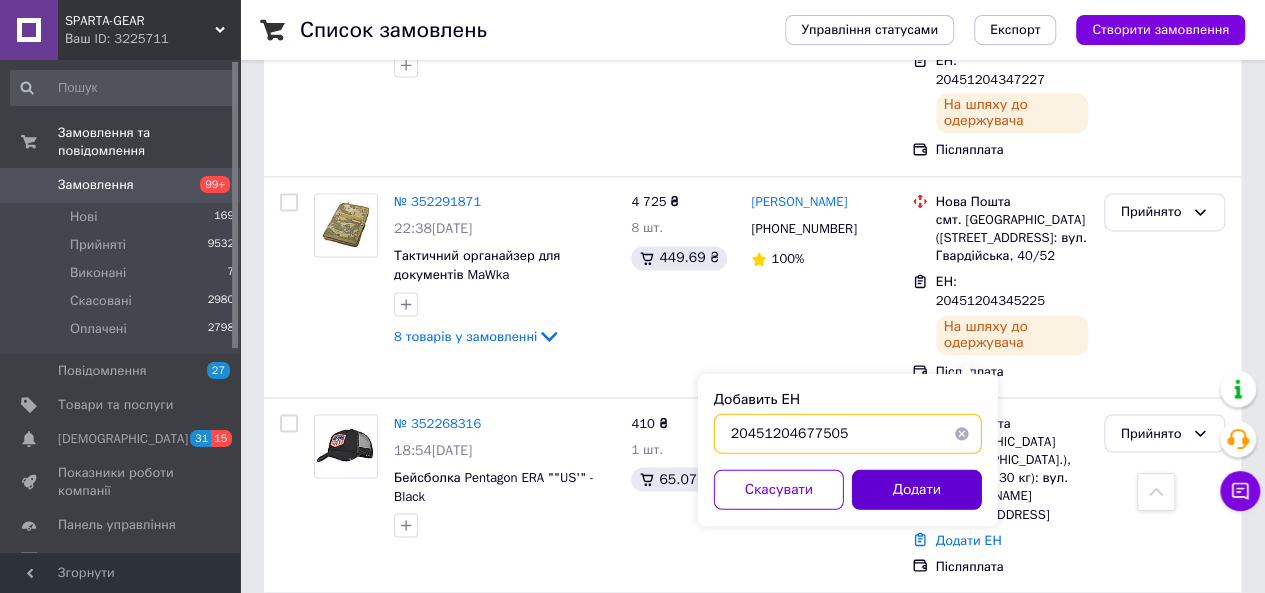 type on "20451204677505" 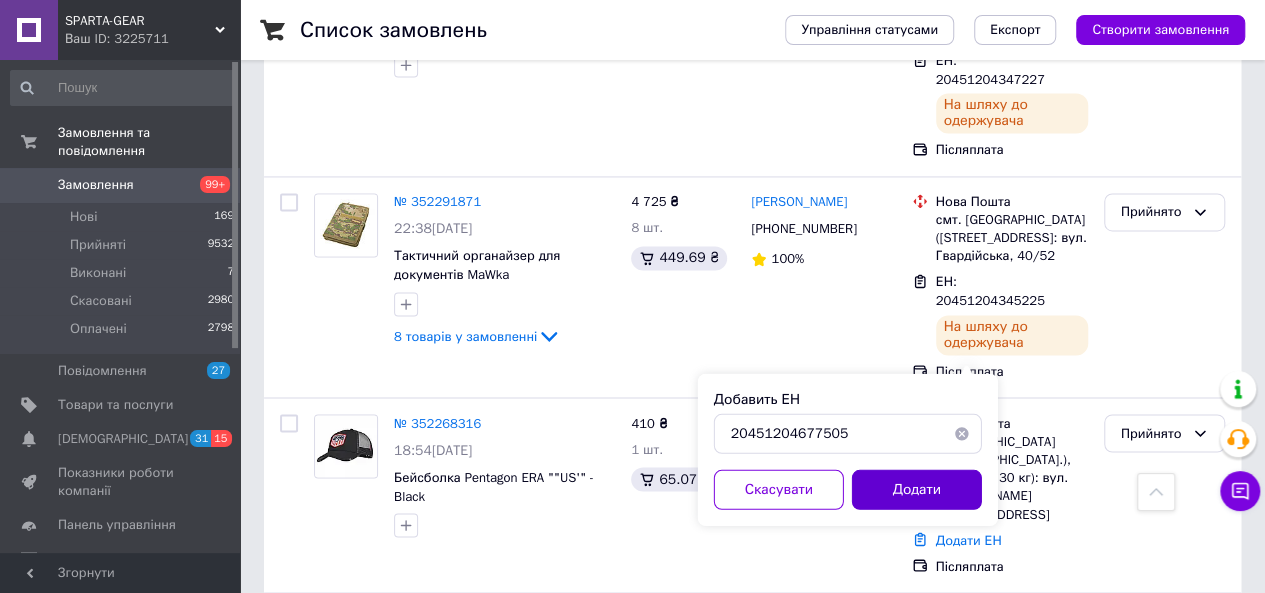 click on "Додати" at bounding box center (917, 489) 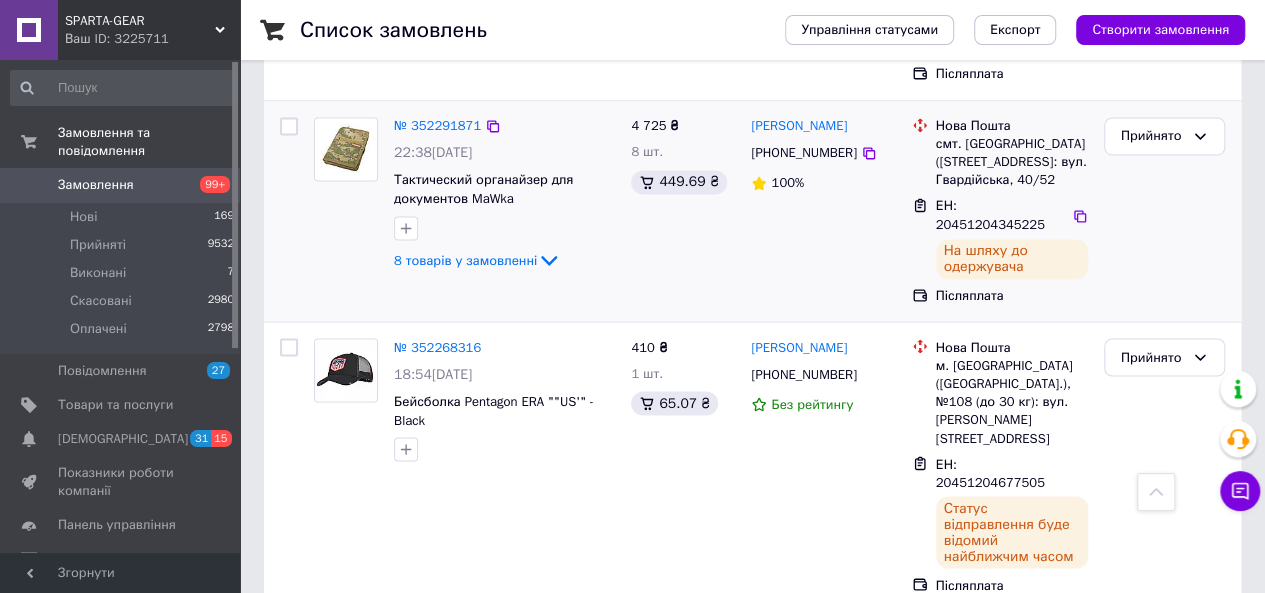 scroll, scrollTop: 1500, scrollLeft: 0, axis: vertical 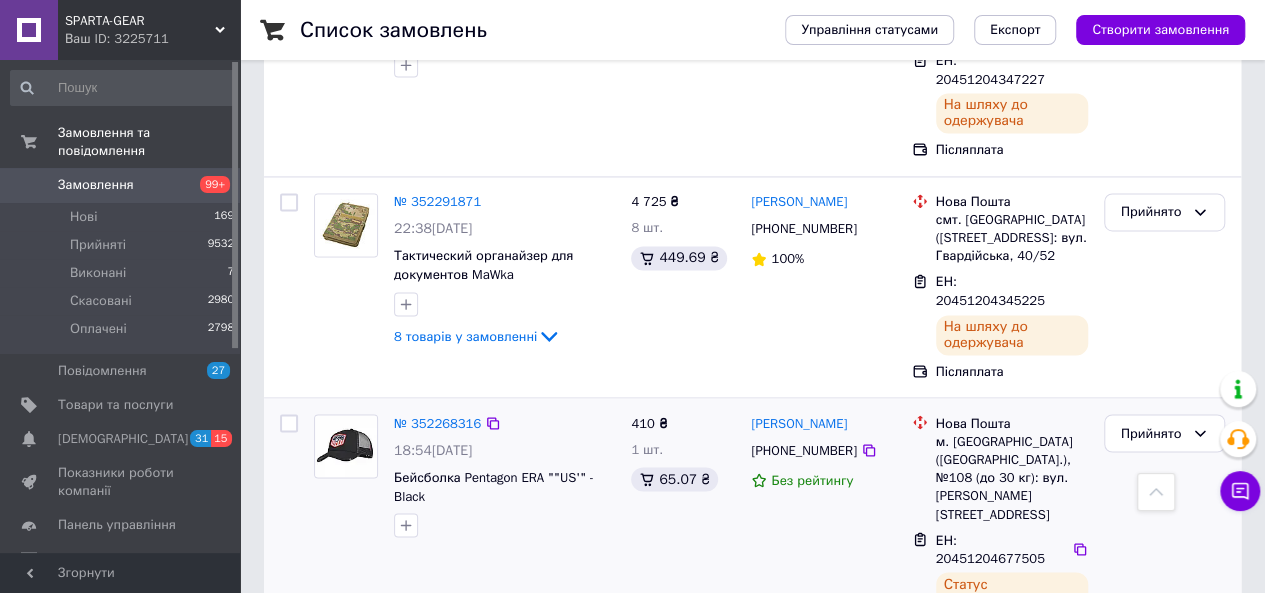 drag, startPoint x: 870, startPoint y: 260, endPoint x: 756, endPoint y: 241, distance: 115.57249 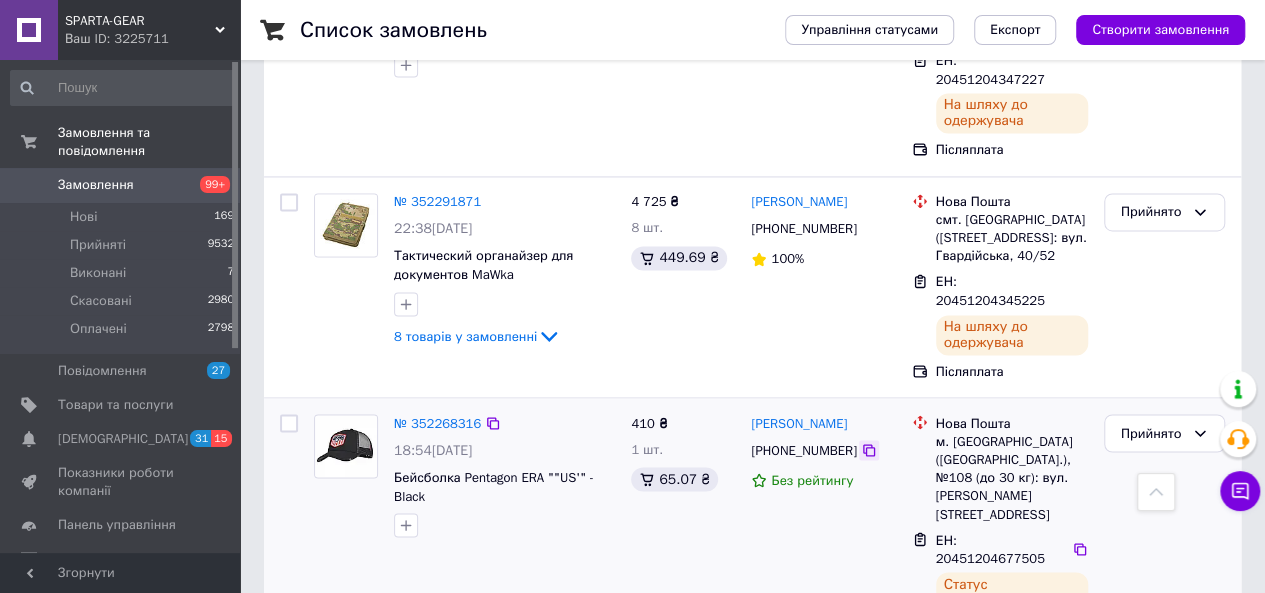 click 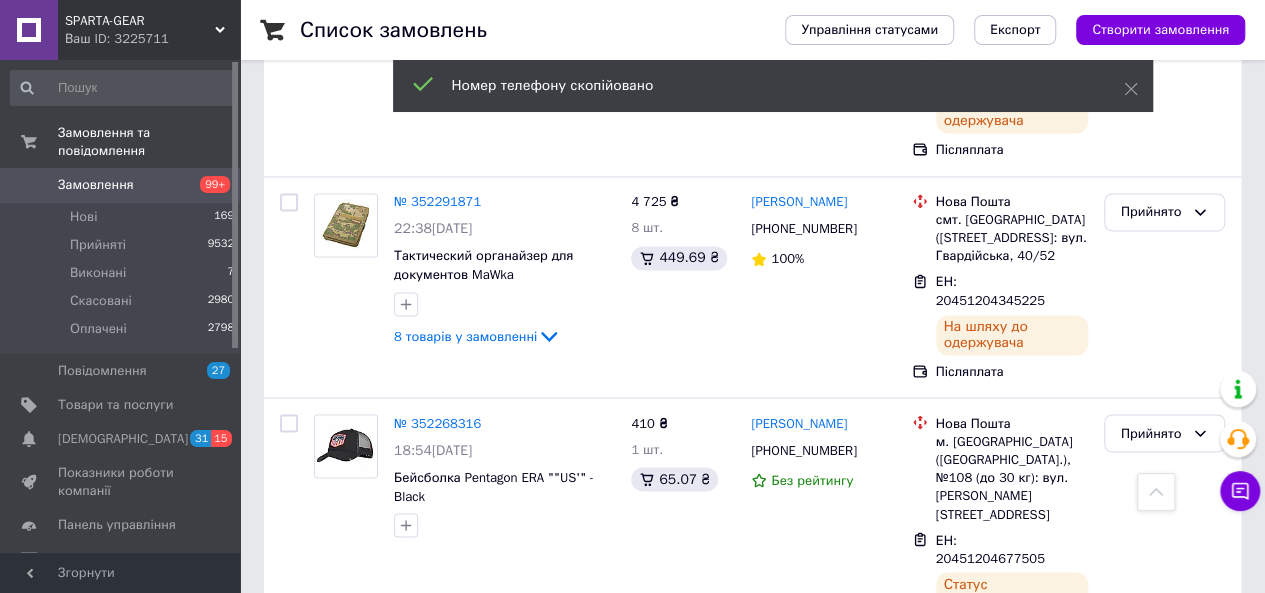scroll, scrollTop: 1767, scrollLeft: 0, axis: vertical 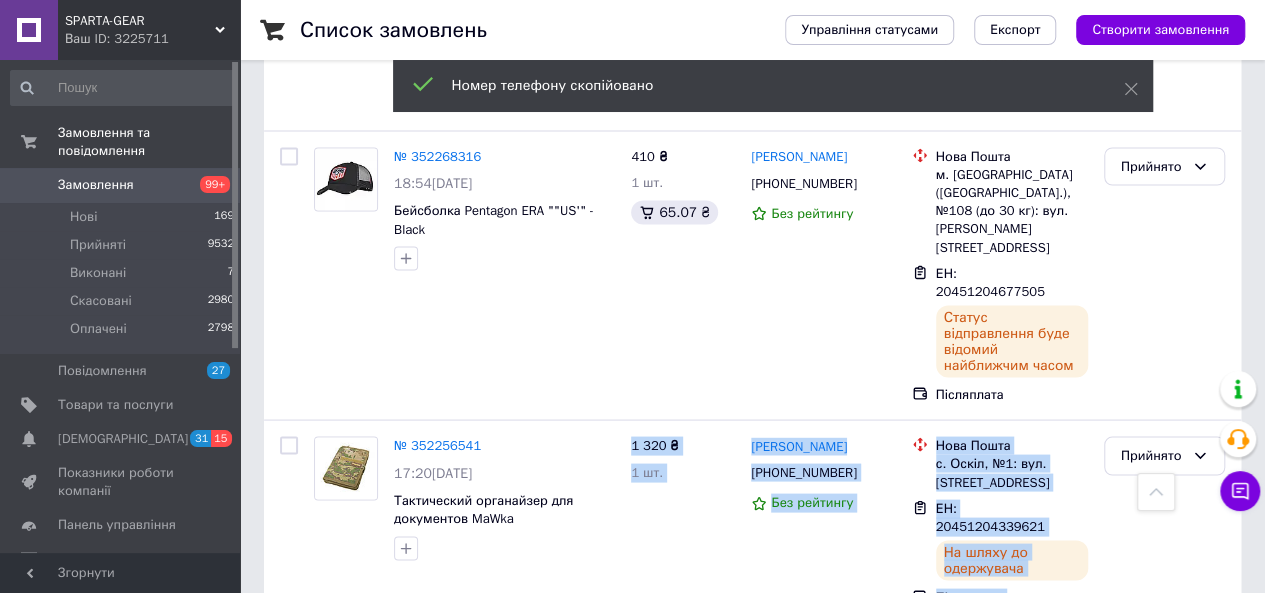 drag, startPoint x: 384, startPoint y: 626, endPoint x: 402, endPoint y: 610, distance: 24.083189 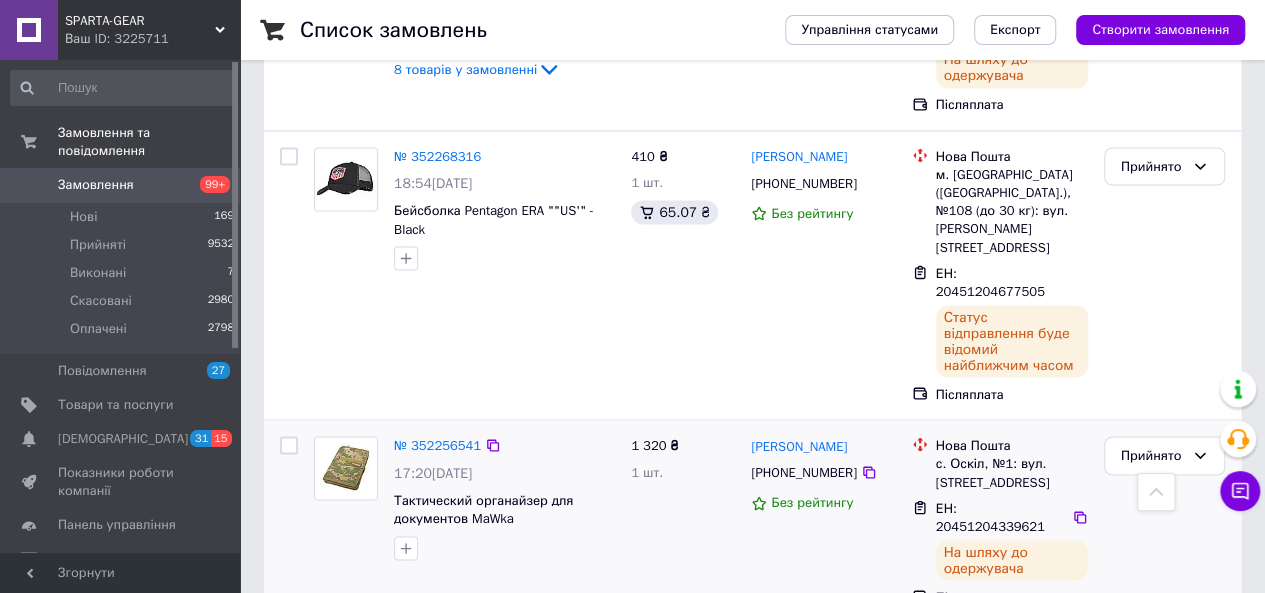 click on "№ 352256541" at bounding box center (504, 445) 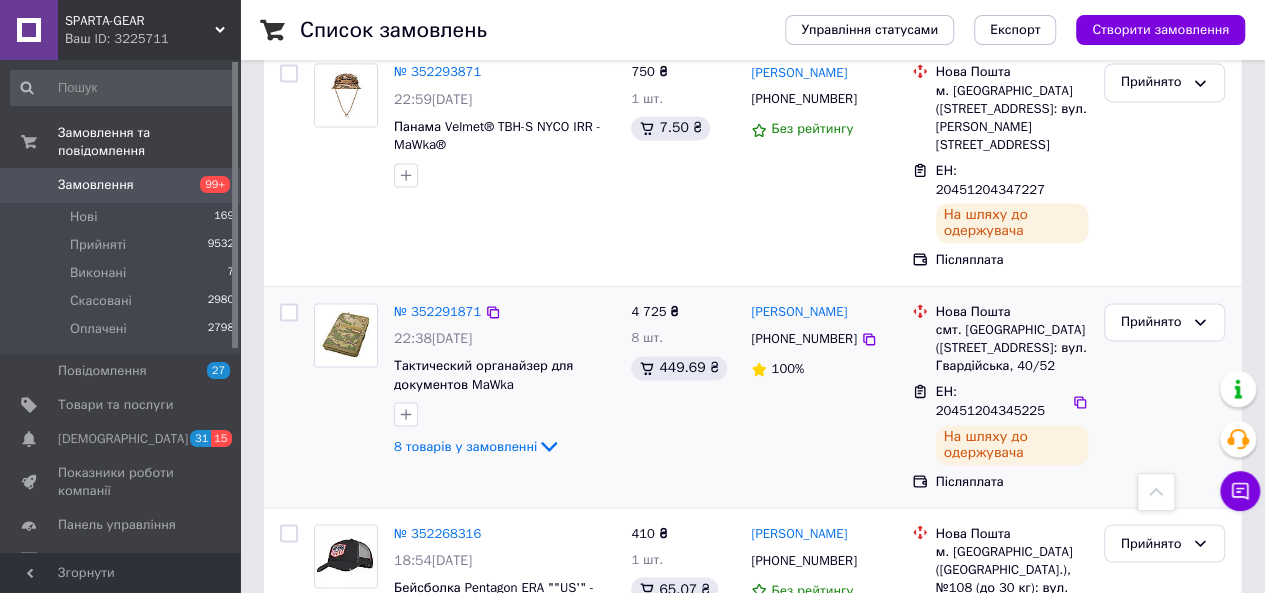 scroll, scrollTop: 1367, scrollLeft: 0, axis: vertical 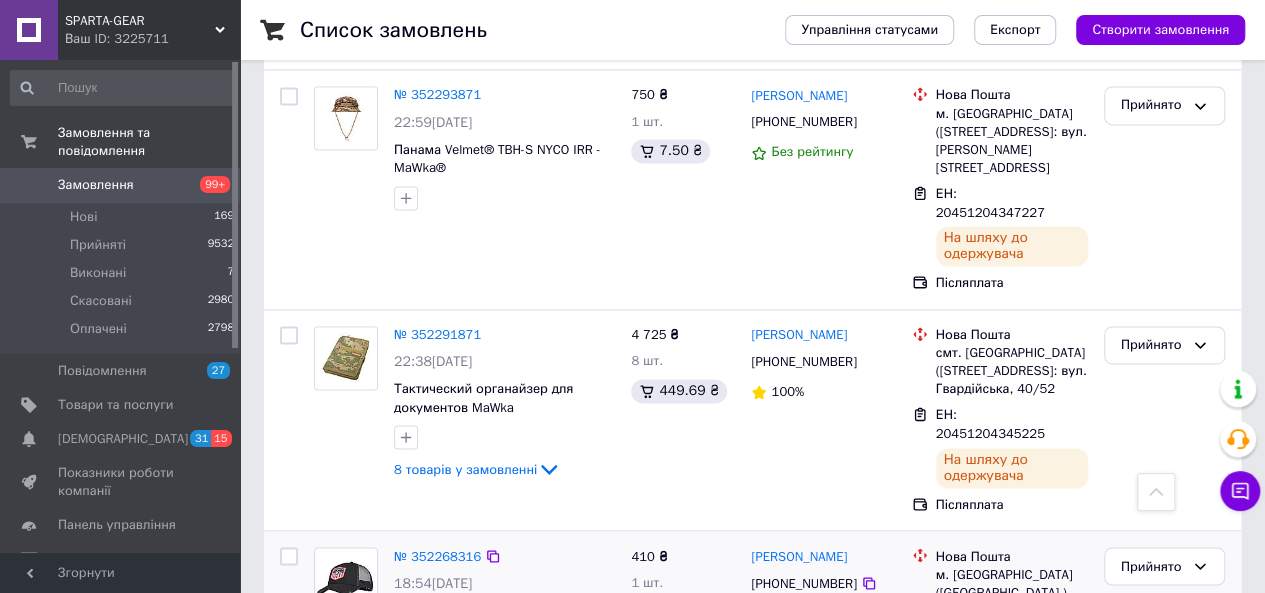 click 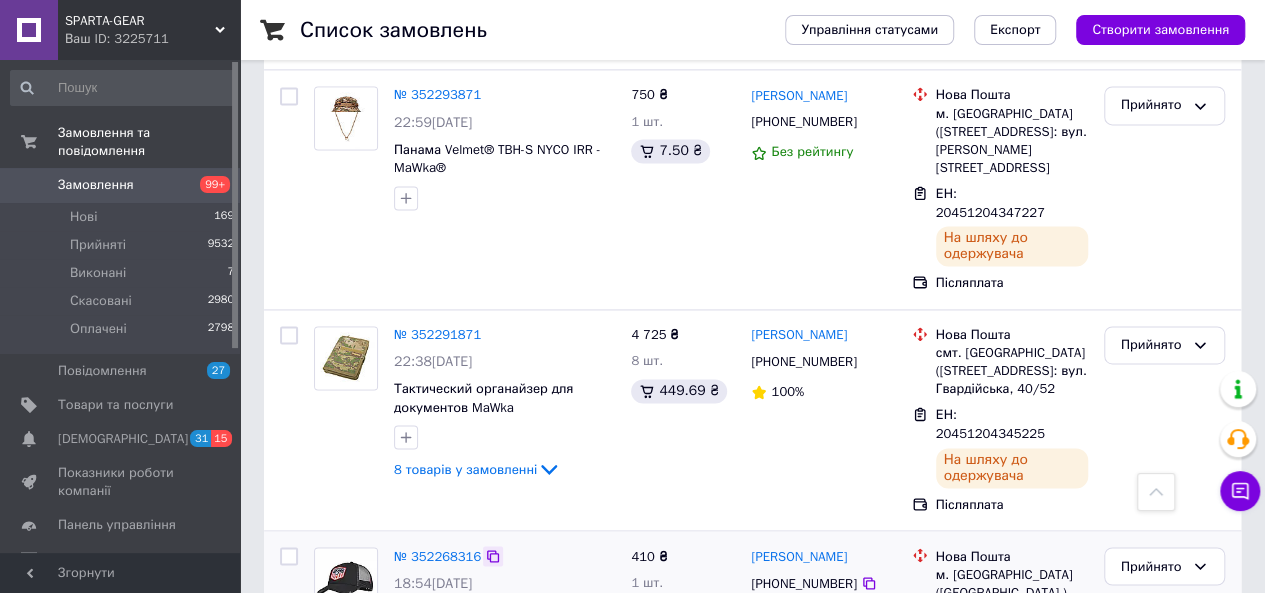 click 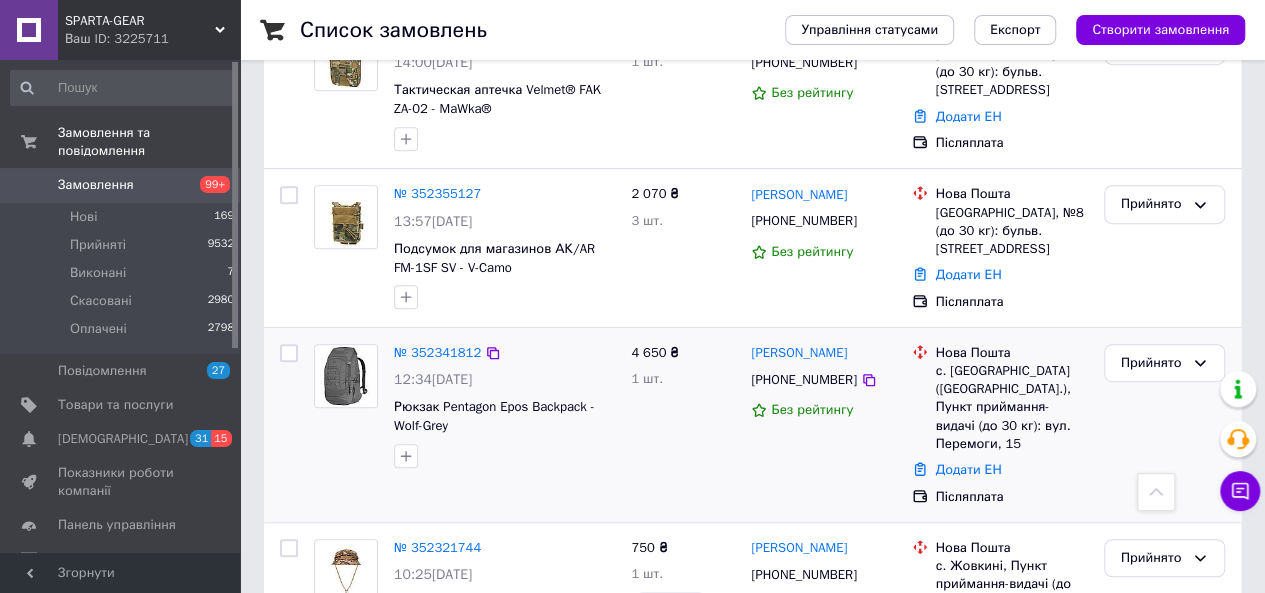 scroll, scrollTop: 367, scrollLeft: 0, axis: vertical 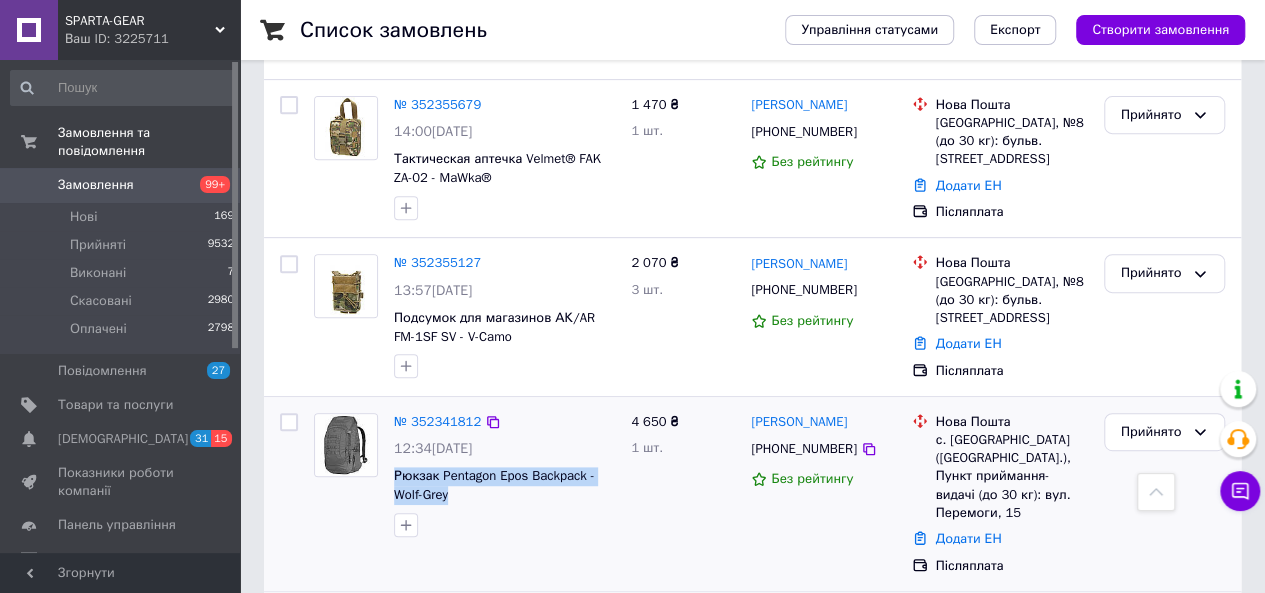 drag, startPoint x: 464, startPoint y: 456, endPoint x: 393, endPoint y: 446, distance: 71.70077 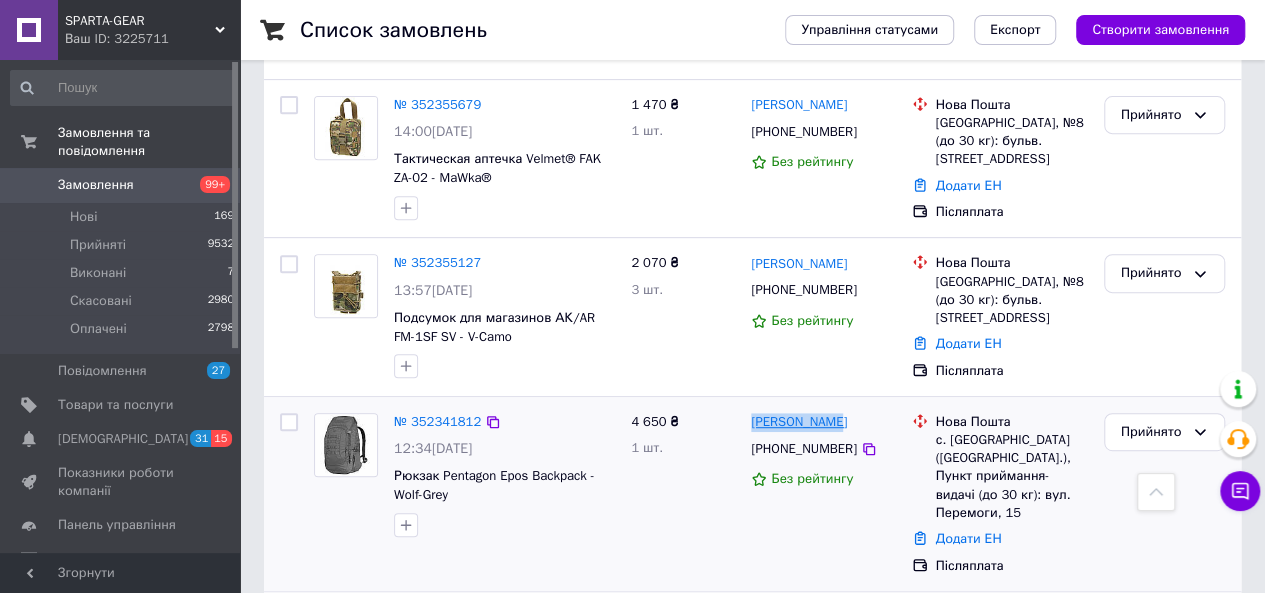 drag, startPoint x: 847, startPoint y: 382, endPoint x: 754, endPoint y: 384, distance: 93.0215 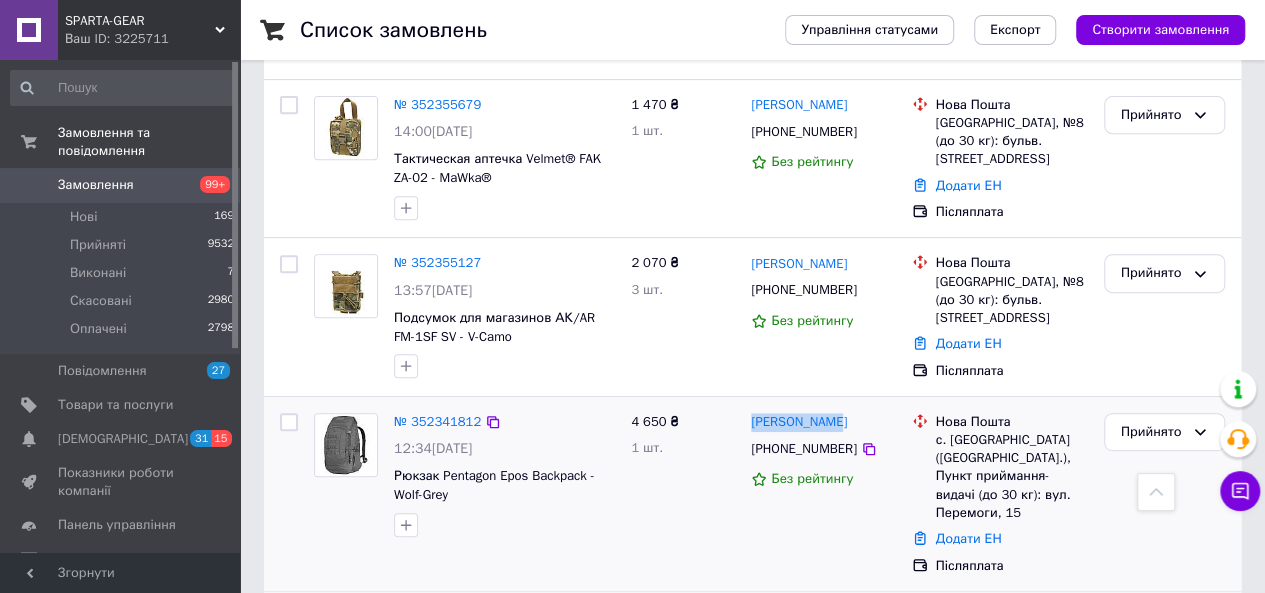 copy on "[PERSON_NAME]" 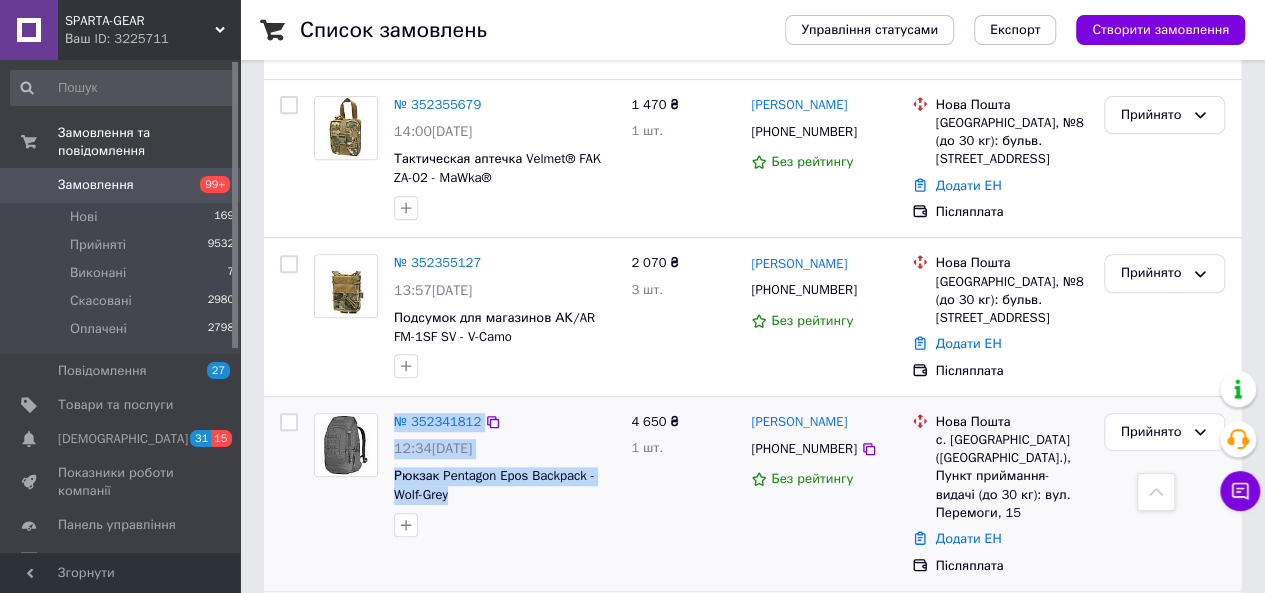 drag, startPoint x: 460, startPoint y: 456, endPoint x: 385, endPoint y: 443, distance: 76.11833 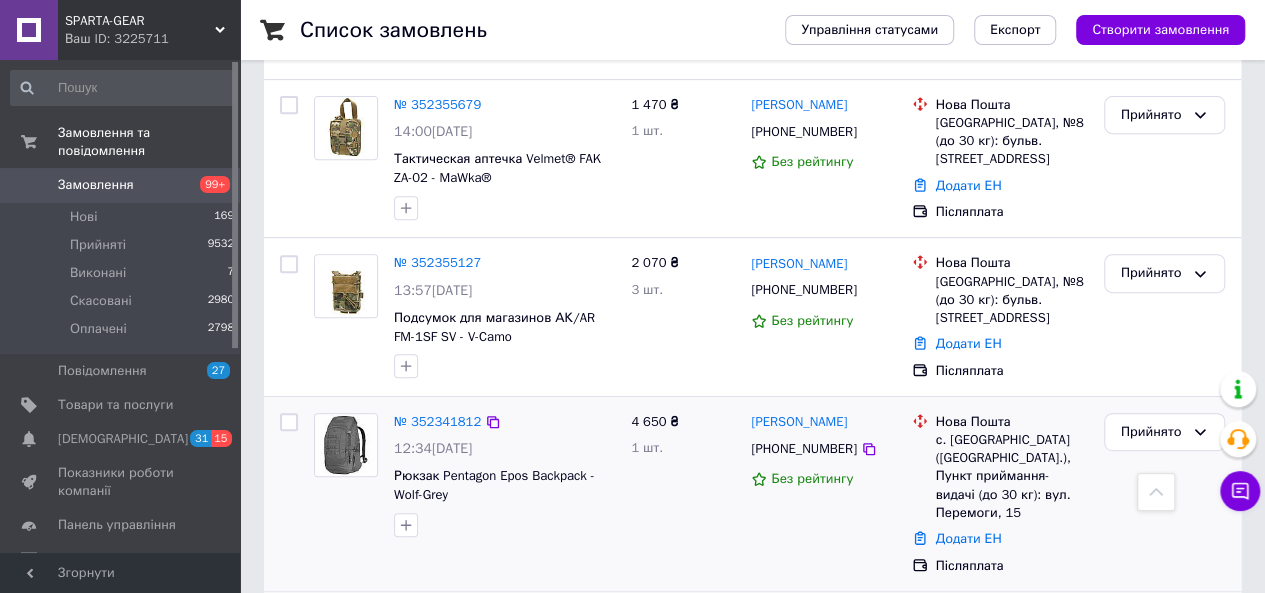click at bounding box center (504, 525) 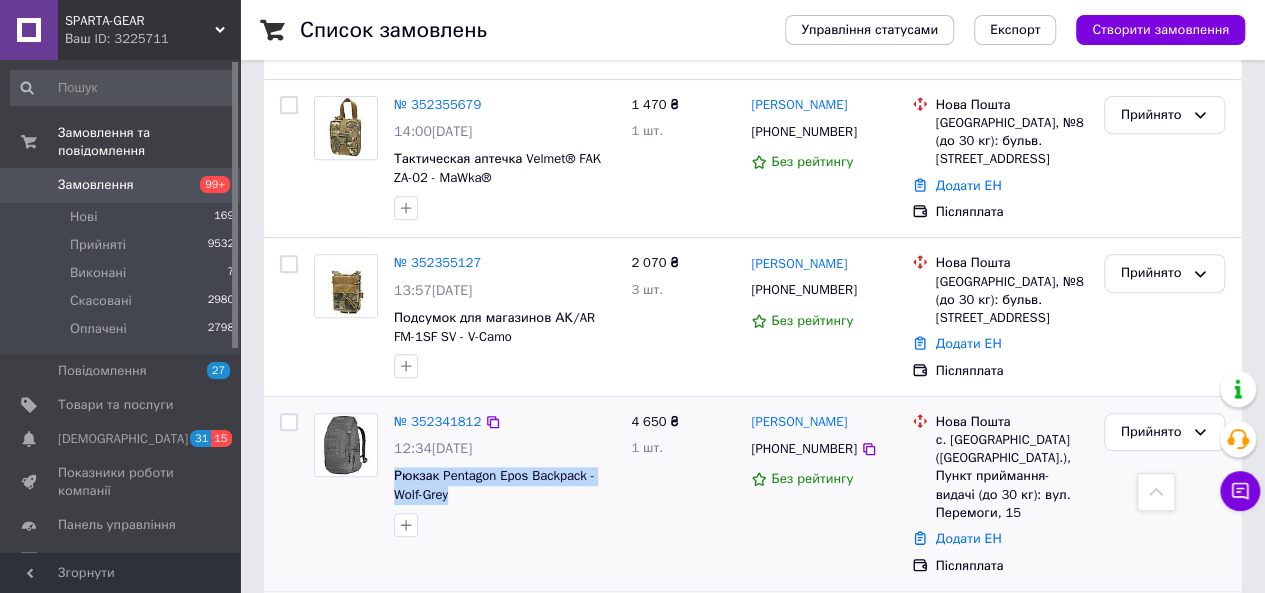drag, startPoint x: 456, startPoint y: 459, endPoint x: 392, endPoint y: 435, distance: 68.35203 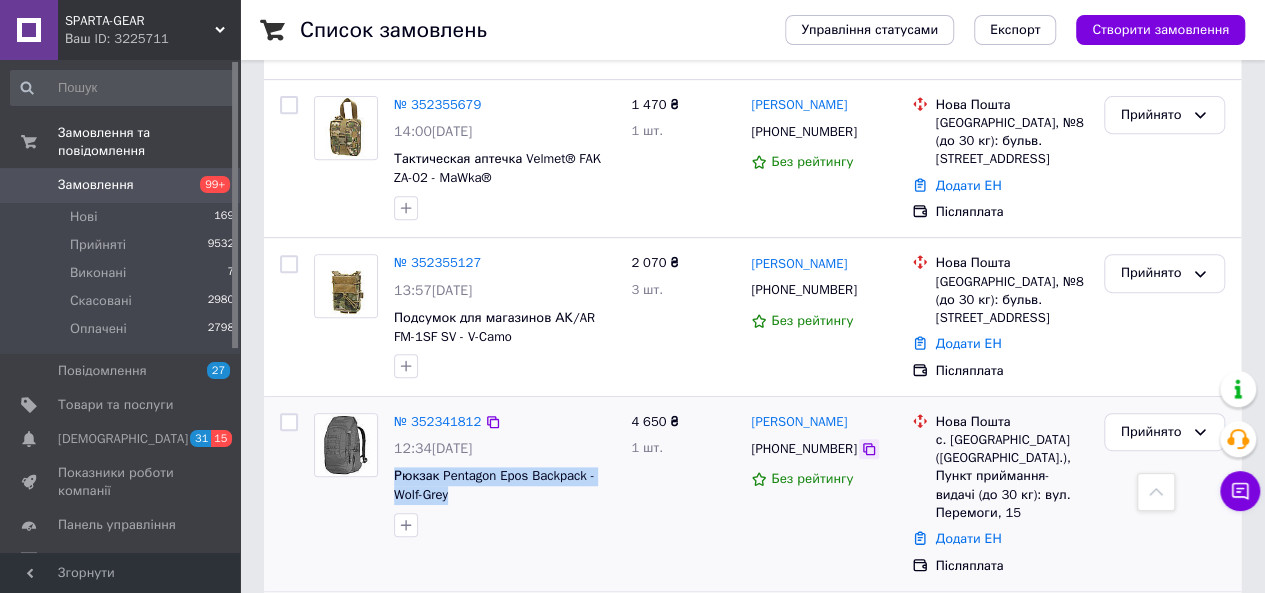 click 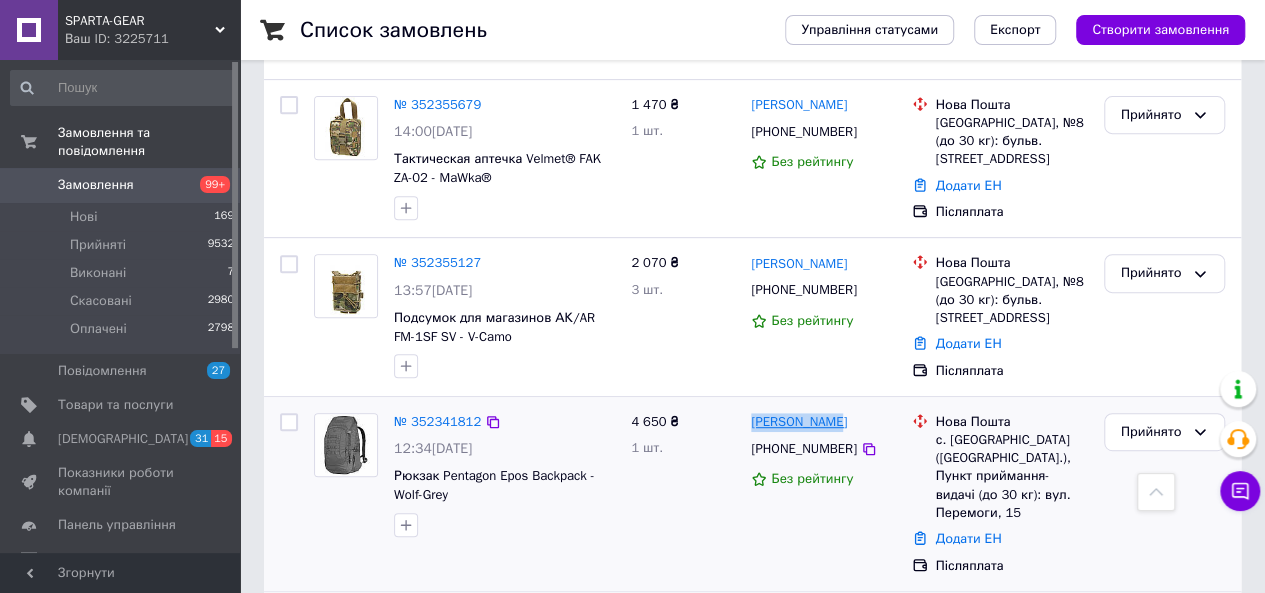 drag, startPoint x: 791, startPoint y: 379, endPoint x: 754, endPoint y: 380, distance: 37.01351 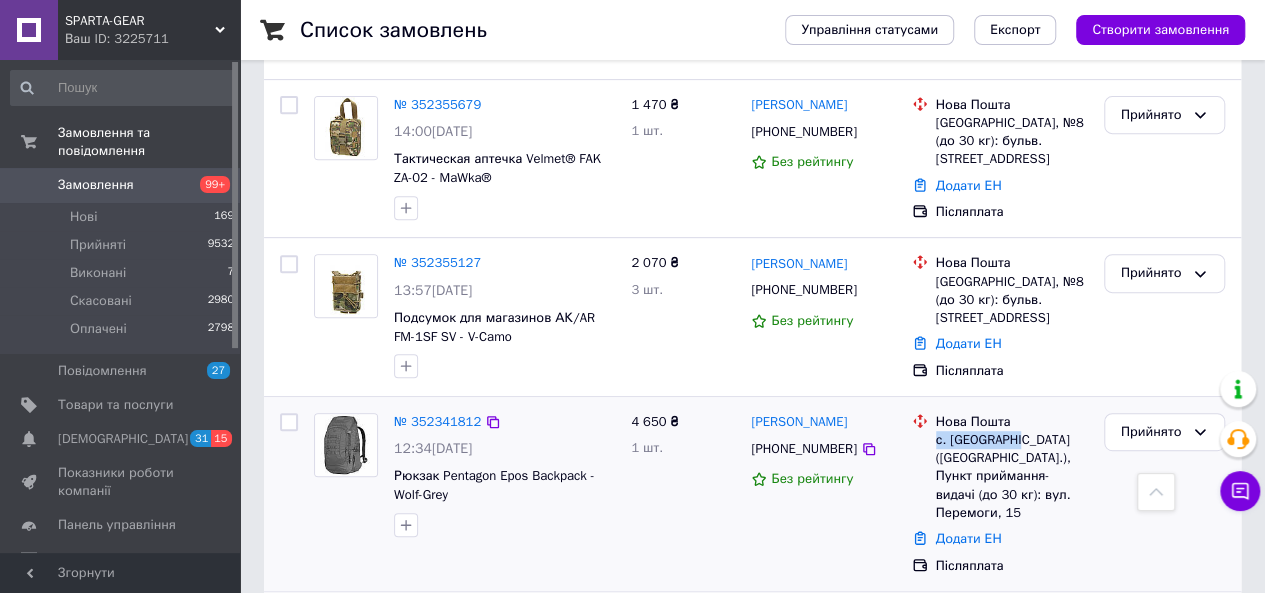 drag, startPoint x: 941, startPoint y: 399, endPoint x: 1020, endPoint y: 400, distance: 79.00633 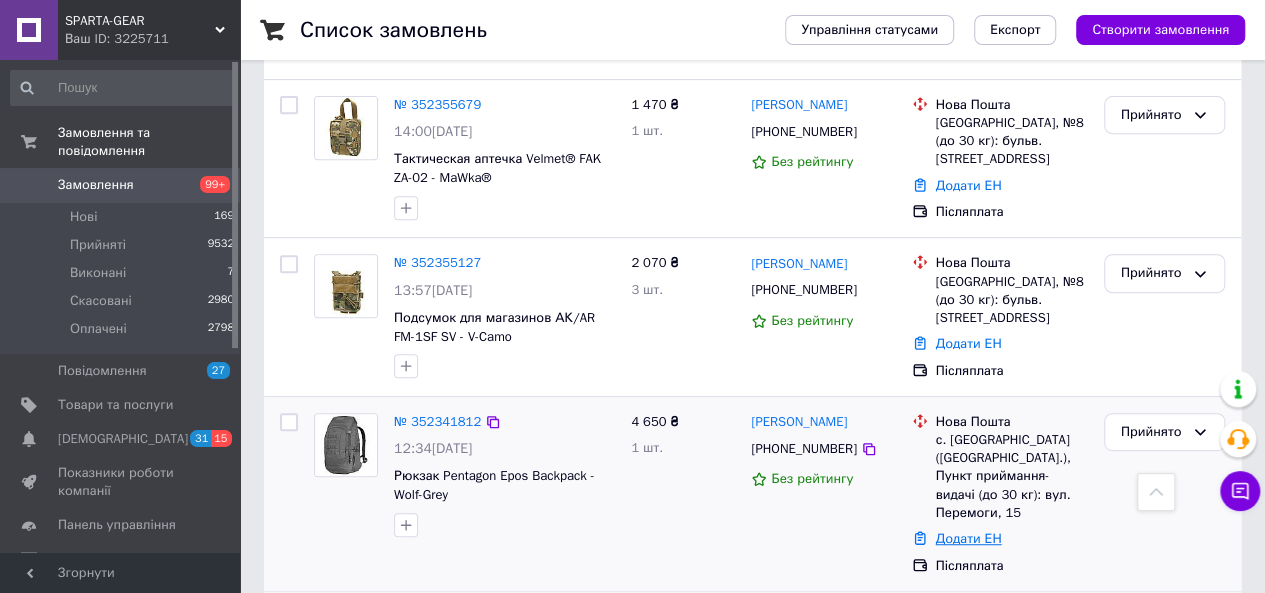 click on "Додати ЕН" at bounding box center (969, 538) 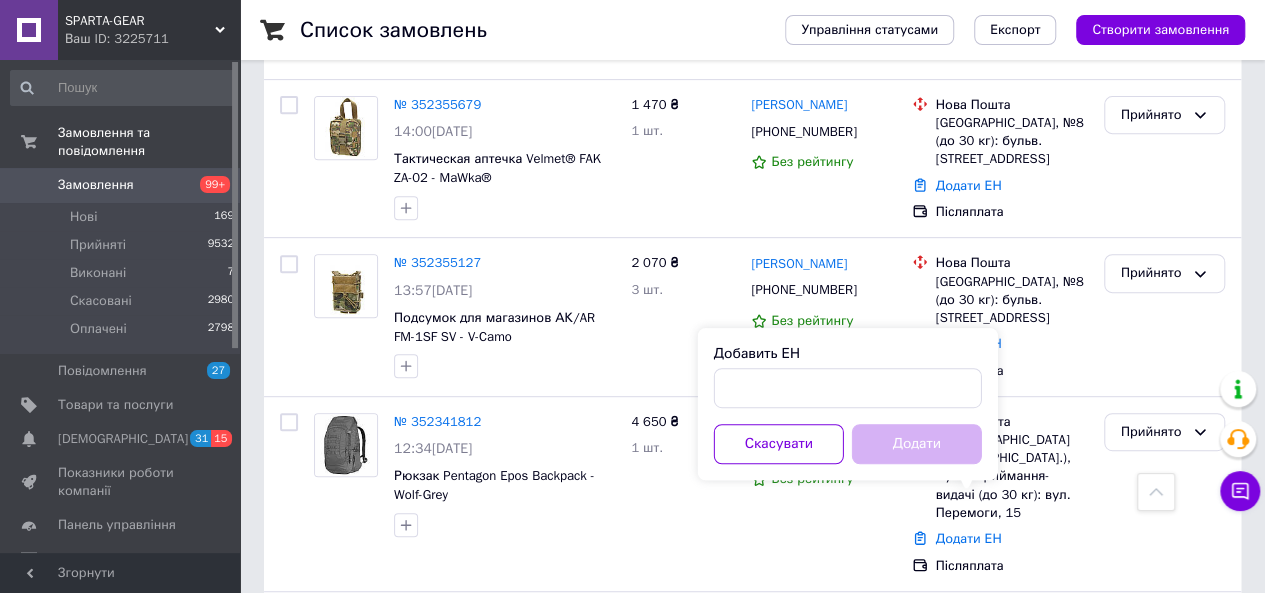 click on "Добавить ЕН" at bounding box center (757, 353) 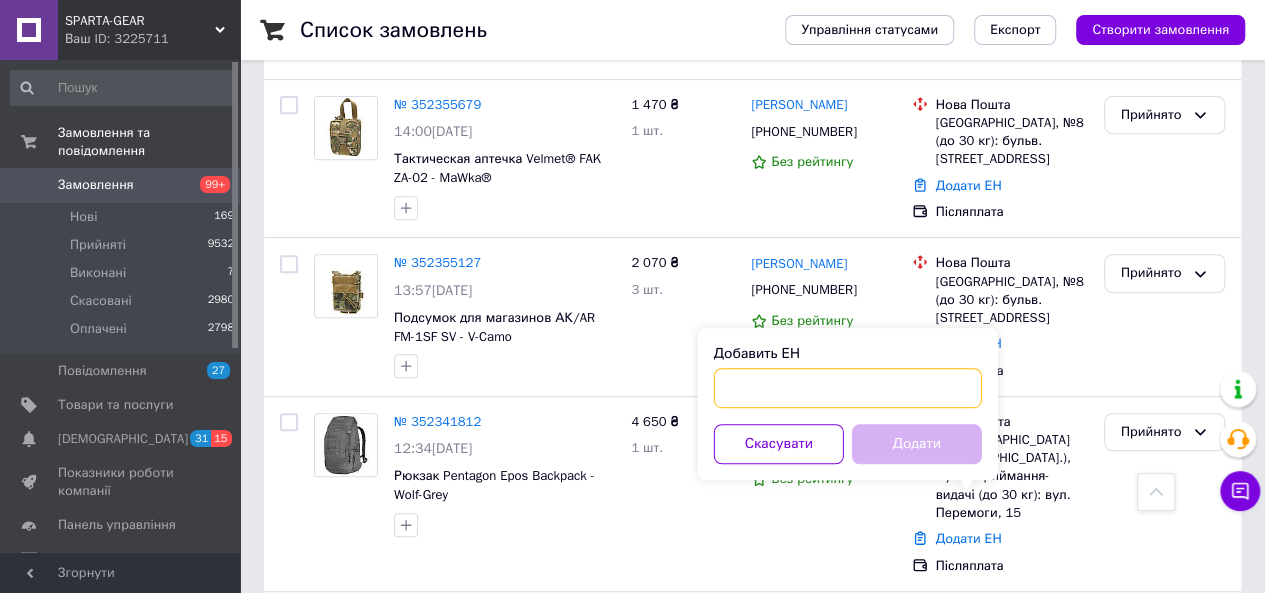 click on "Добавить ЕН" at bounding box center (848, 388) 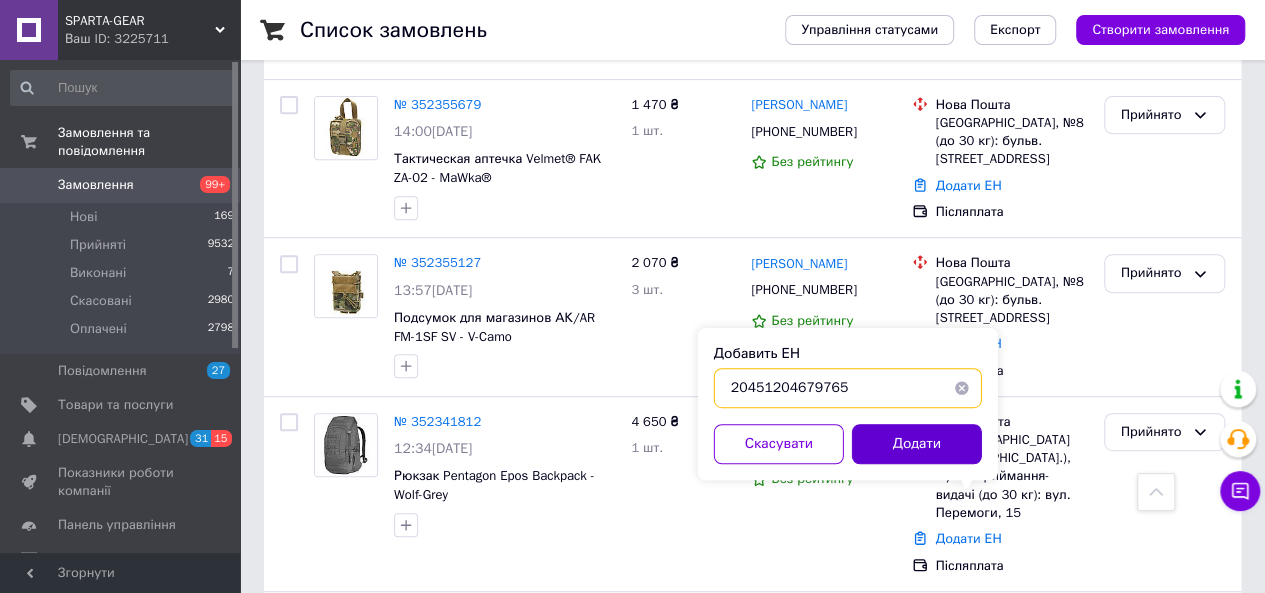 type on "20451204679765" 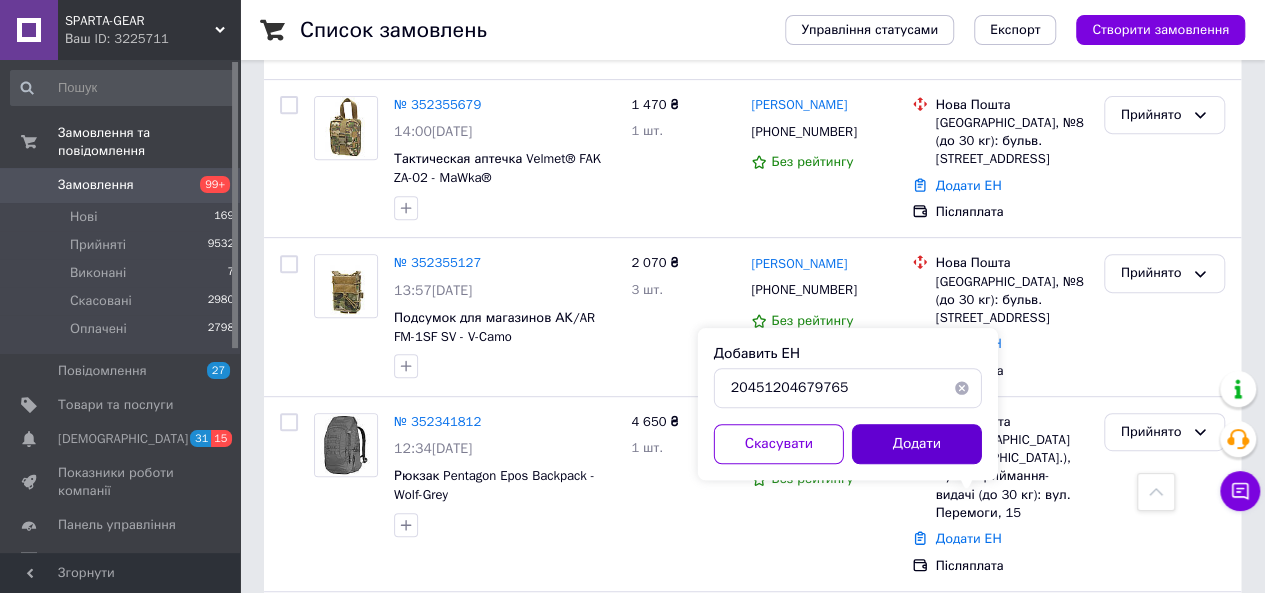 click on "Додати" at bounding box center [917, 444] 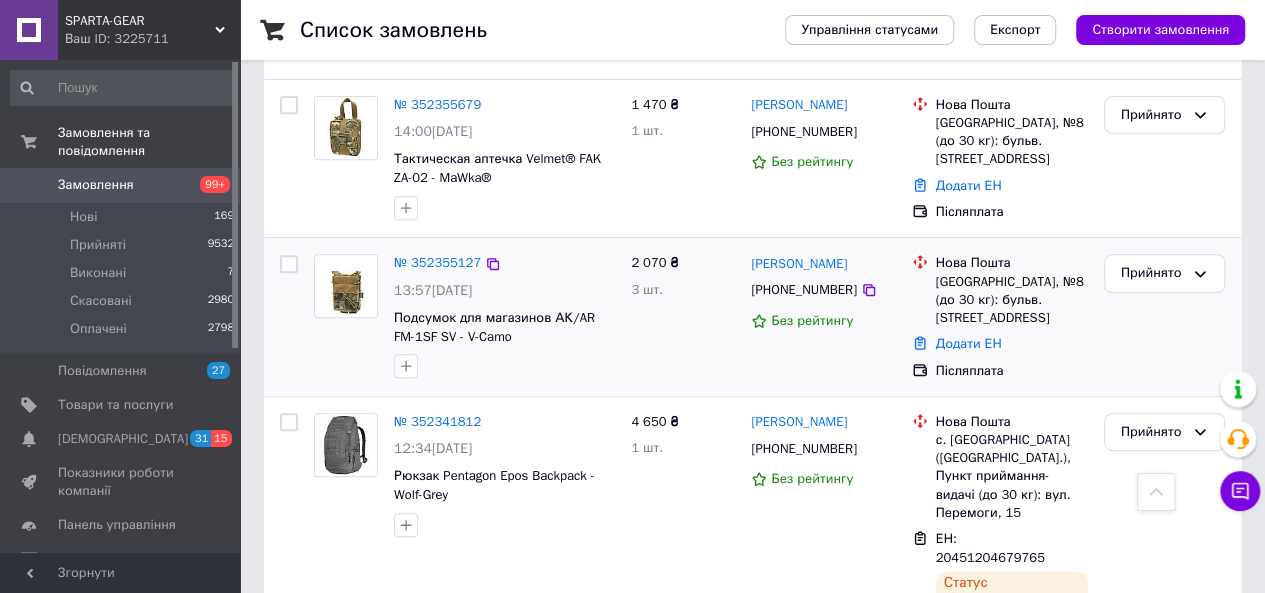 scroll, scrollTop: 467, scrollLeft: 0, axis: vertical 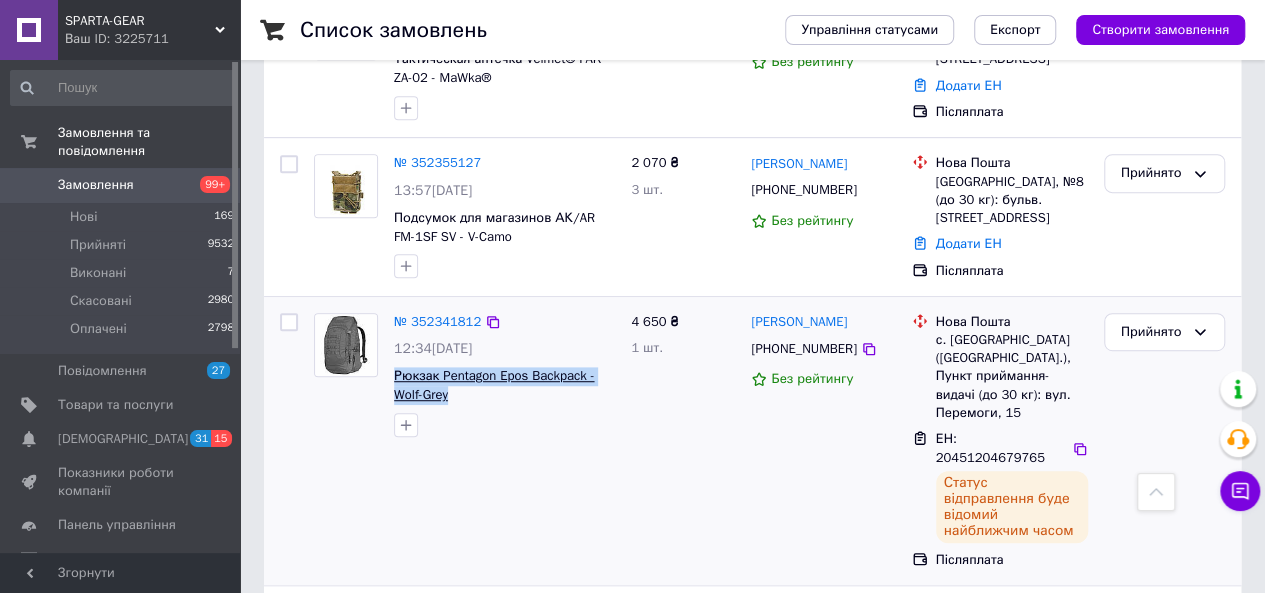 drag, startPoint x: 478, startPoint y: 363, endPoint x: 394, endPoint y: 344, distance: 86.12201 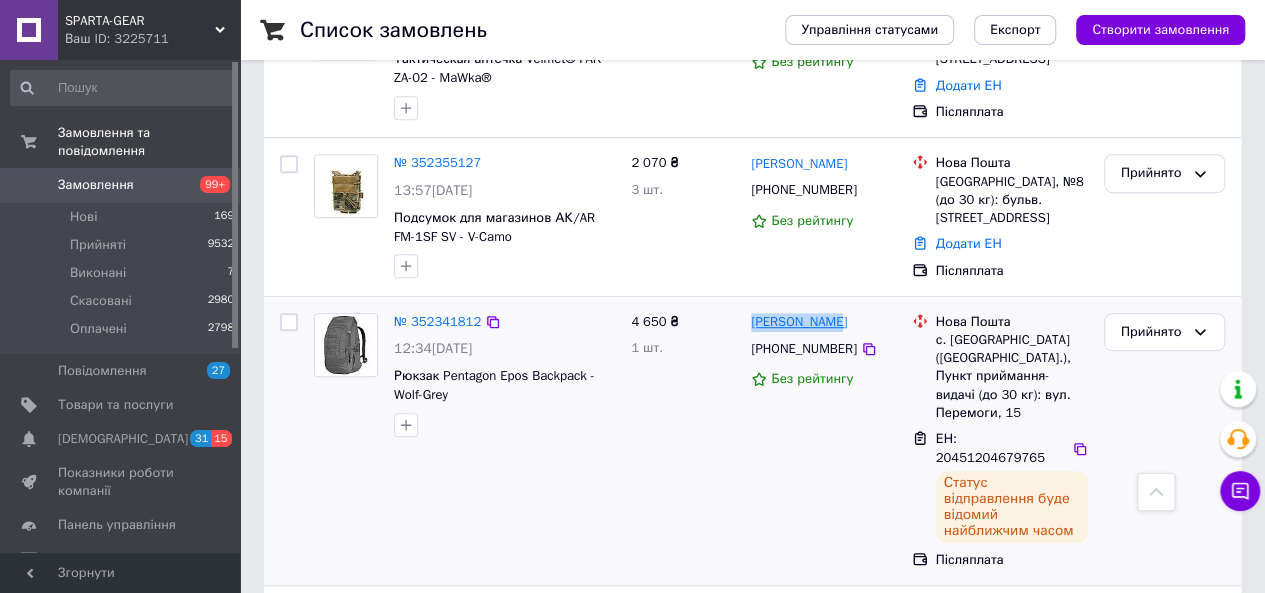 drag, startPoint x: 811, startPoint y: 285, endPoint x: 750, endPoint y: 281, distance: 61.13101 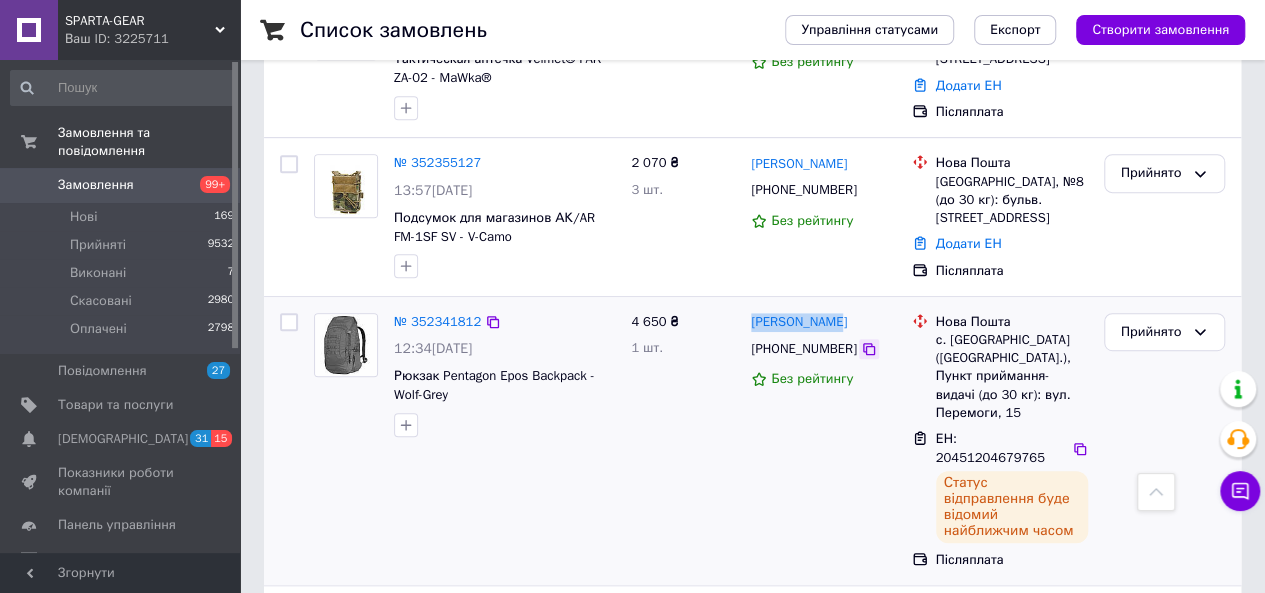 click 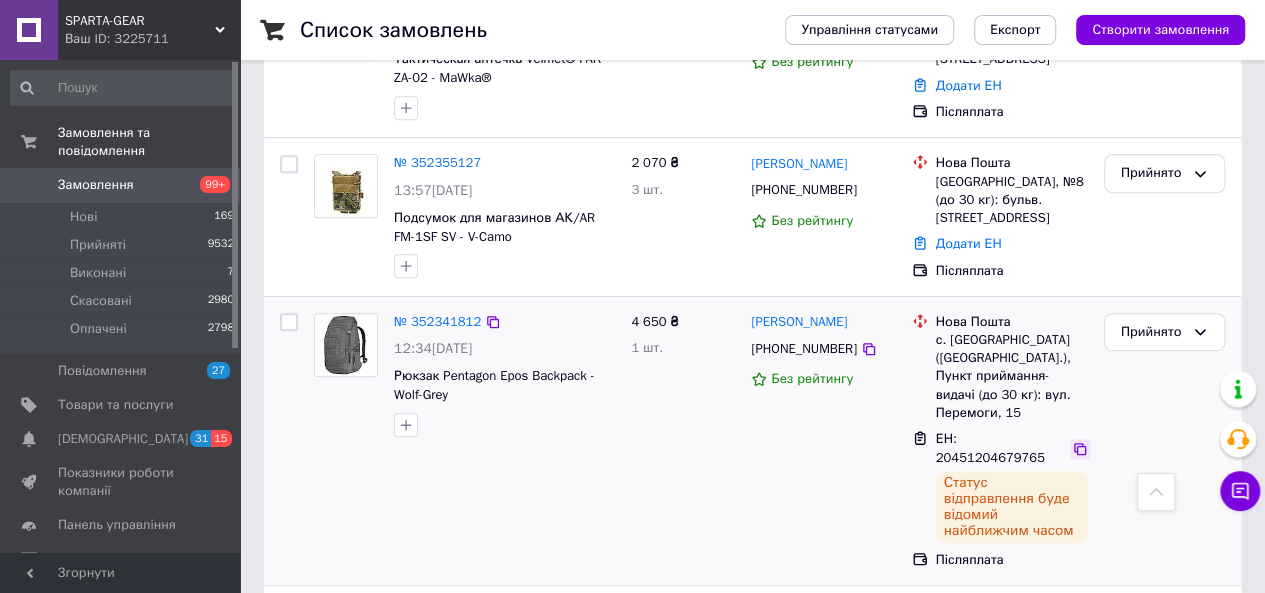 click at bounding box center (1080, 449) 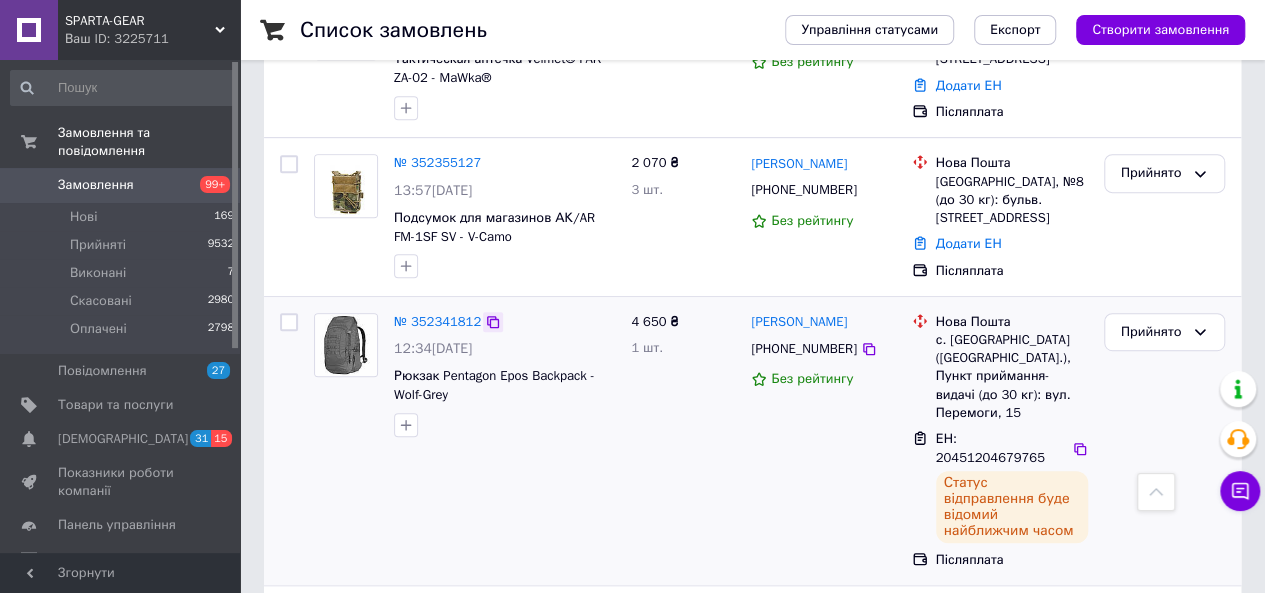 click 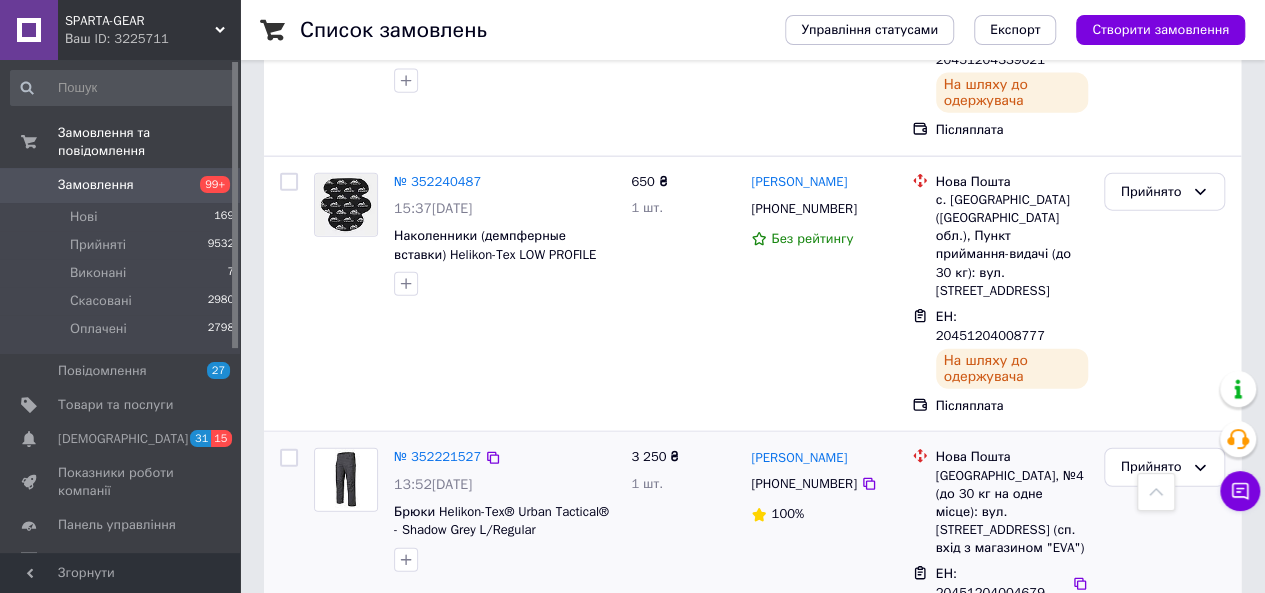 scroll, scrollTop: 2300, scrollLeft: 0, axis: vertical 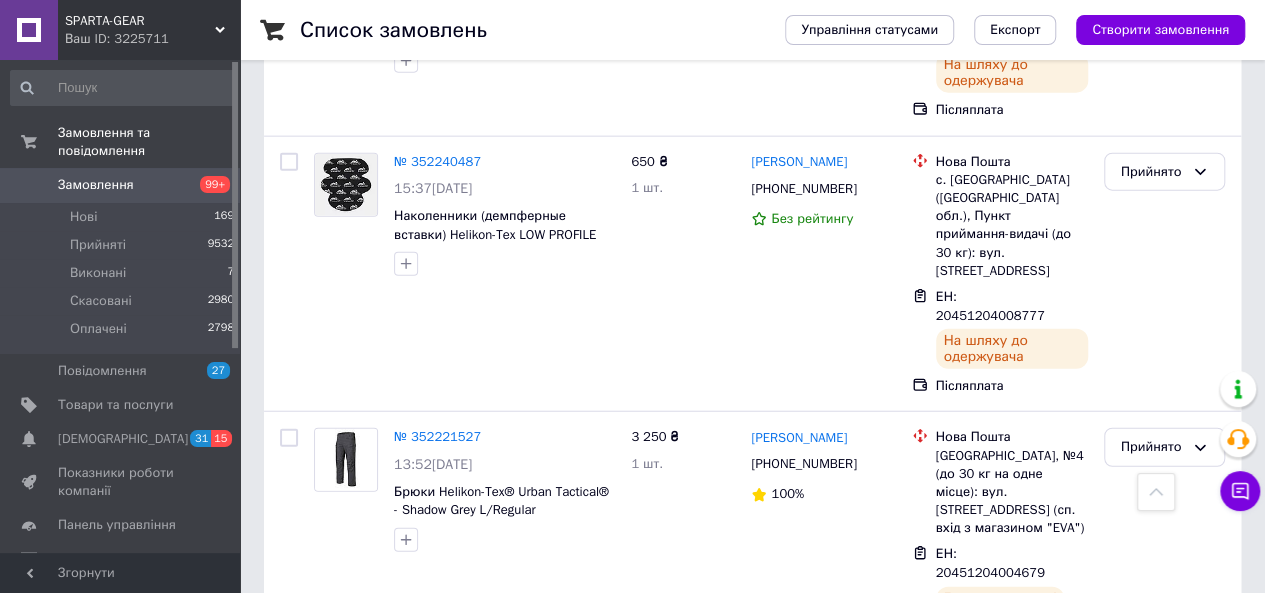 drag, startPoint x: 864, startPoint y: 323, endPoint x: 756, endPoint y: 318, distance: 108.11568 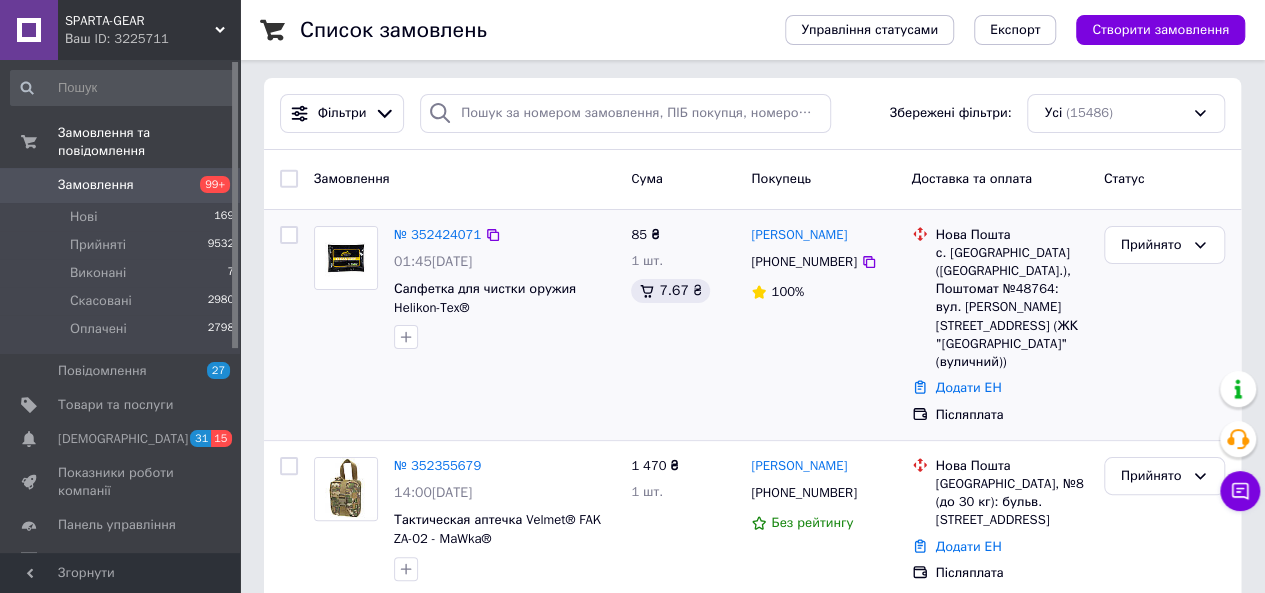 scroll, scrollTop: 0, scrollLeft: 0, axis: both 